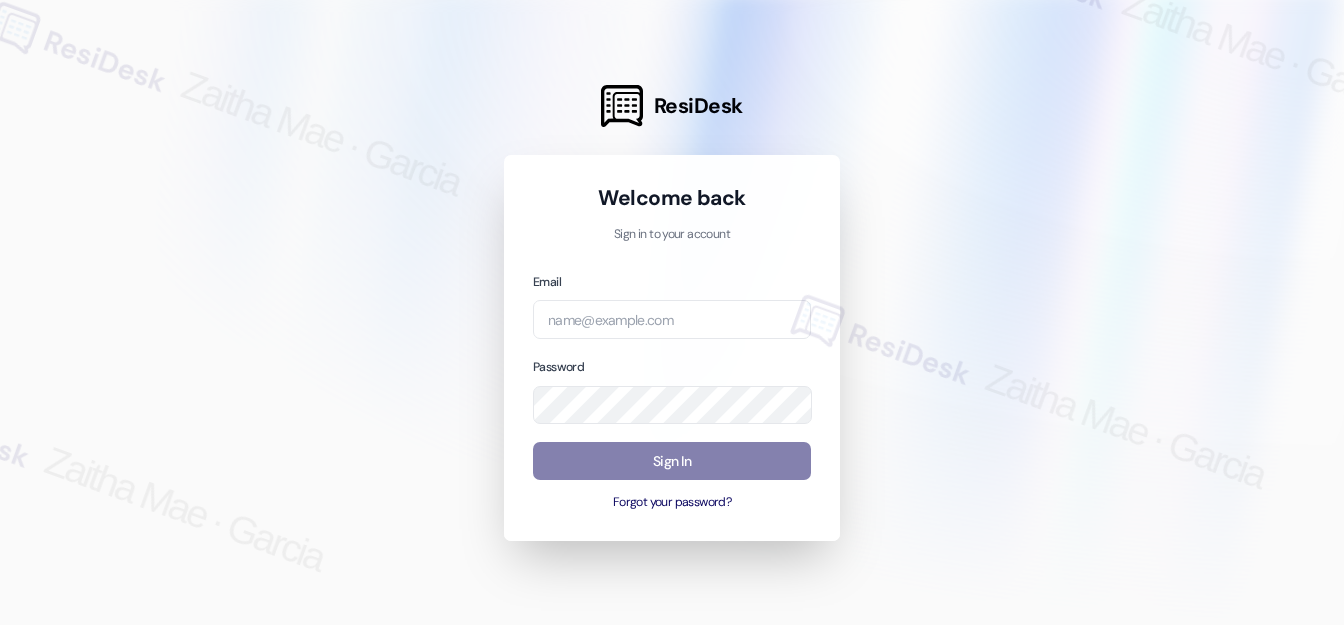 scroll, scrollTop: 0, scrollLeft: 0, axis: both 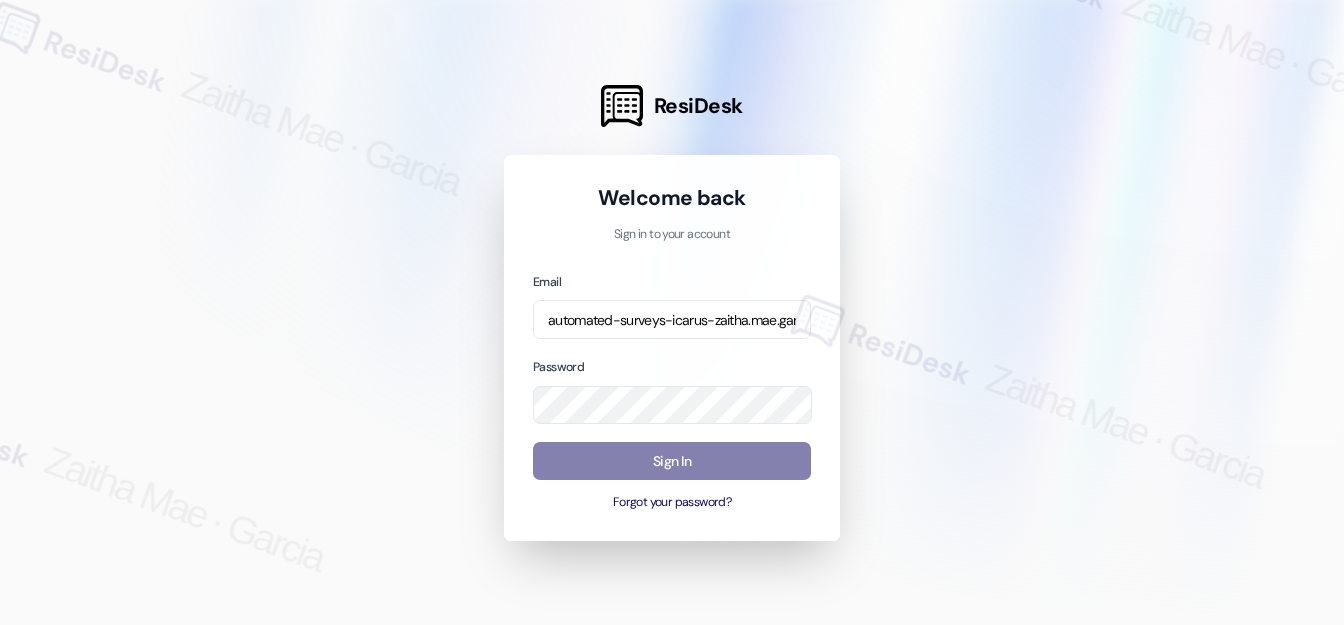 type on "automated-surveys-icarus-zaitha.mae.garcia@[DOMAIN]" 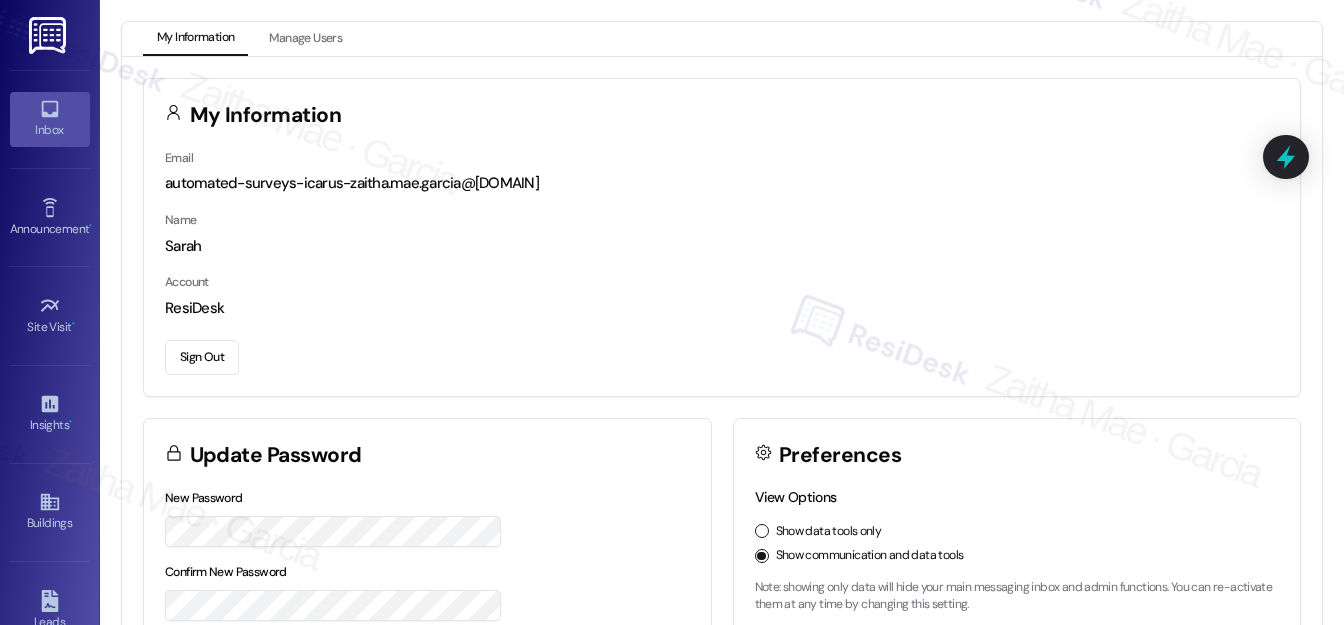 click on "Inbox" at bounding box center [50, 130] 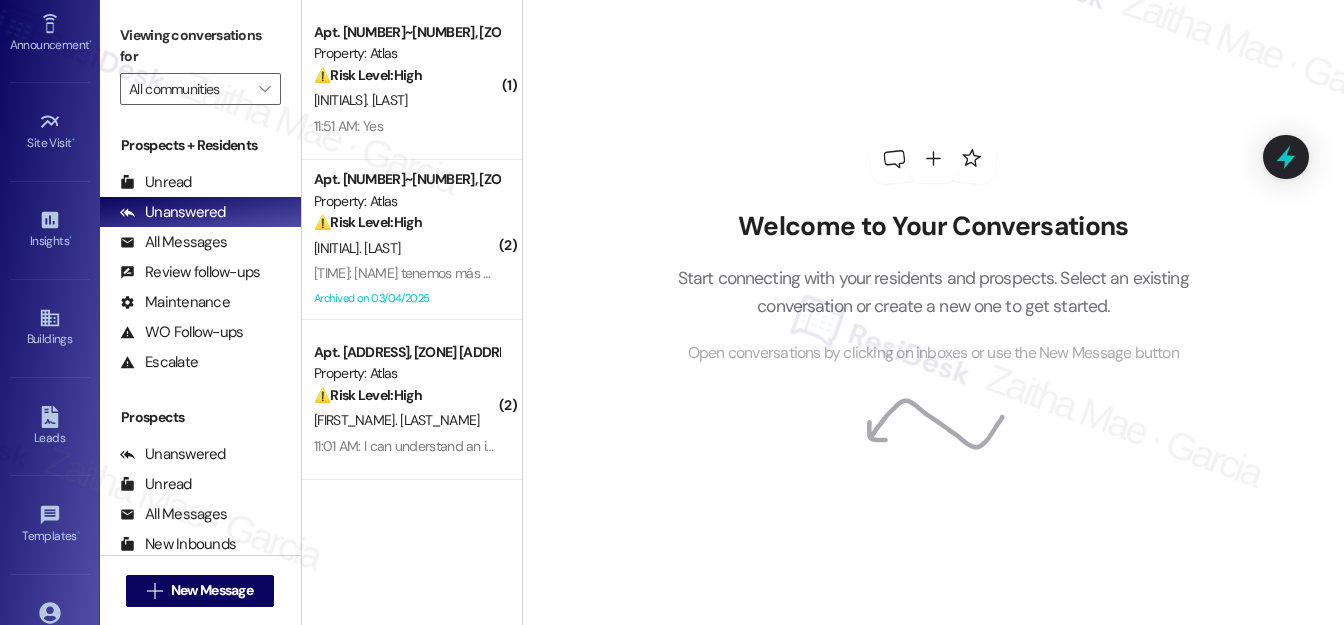 scroll, scrollTop: 322, scrollLeft: 0, axis: vertical 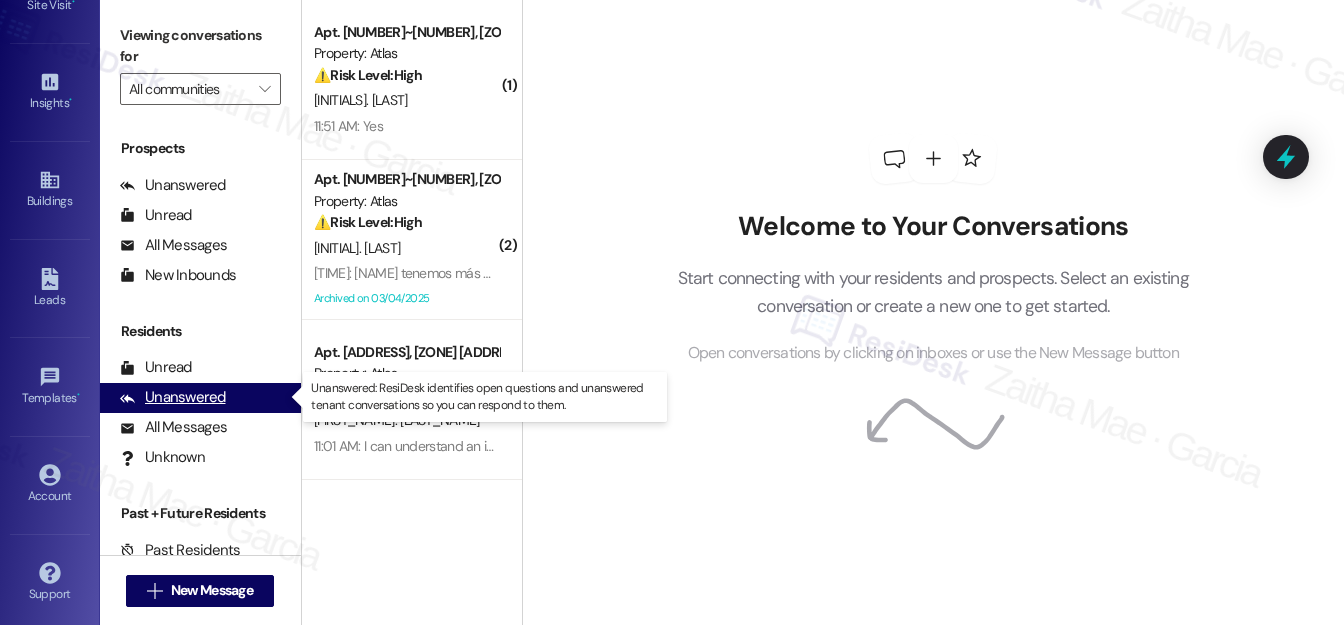 click on "Unanswered" at bounding box center [173, 397] 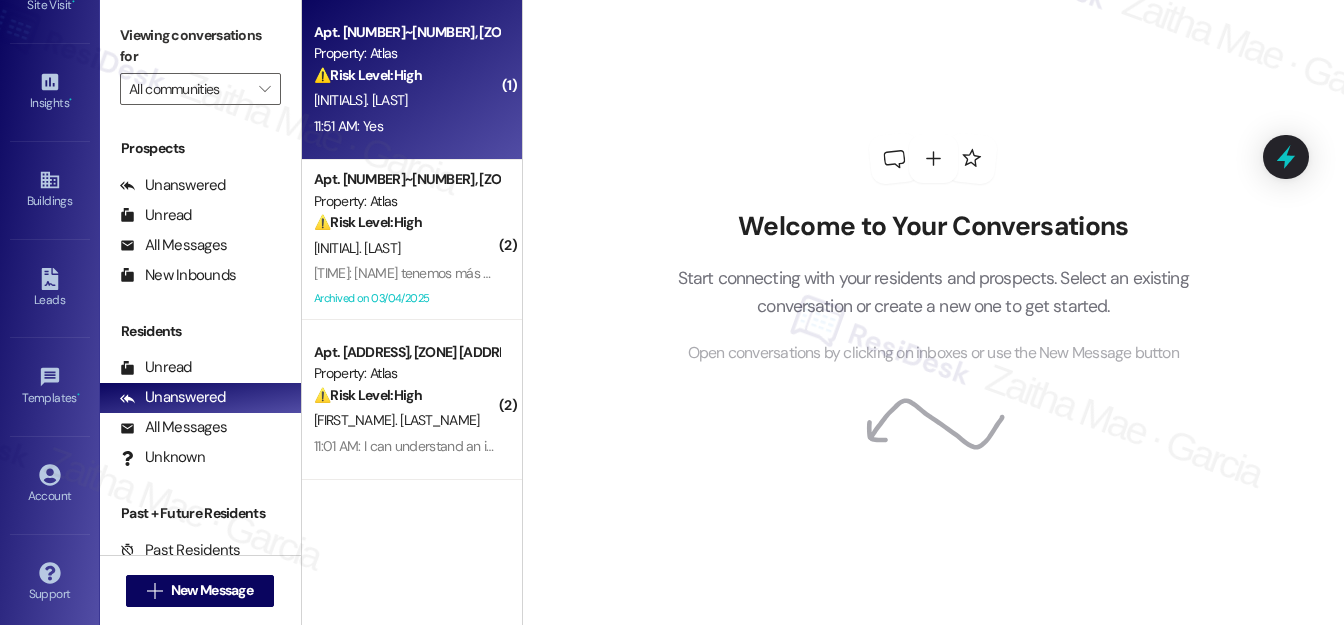click on "[INITIALS]. [LAST]" at bounding box center (406, 100) 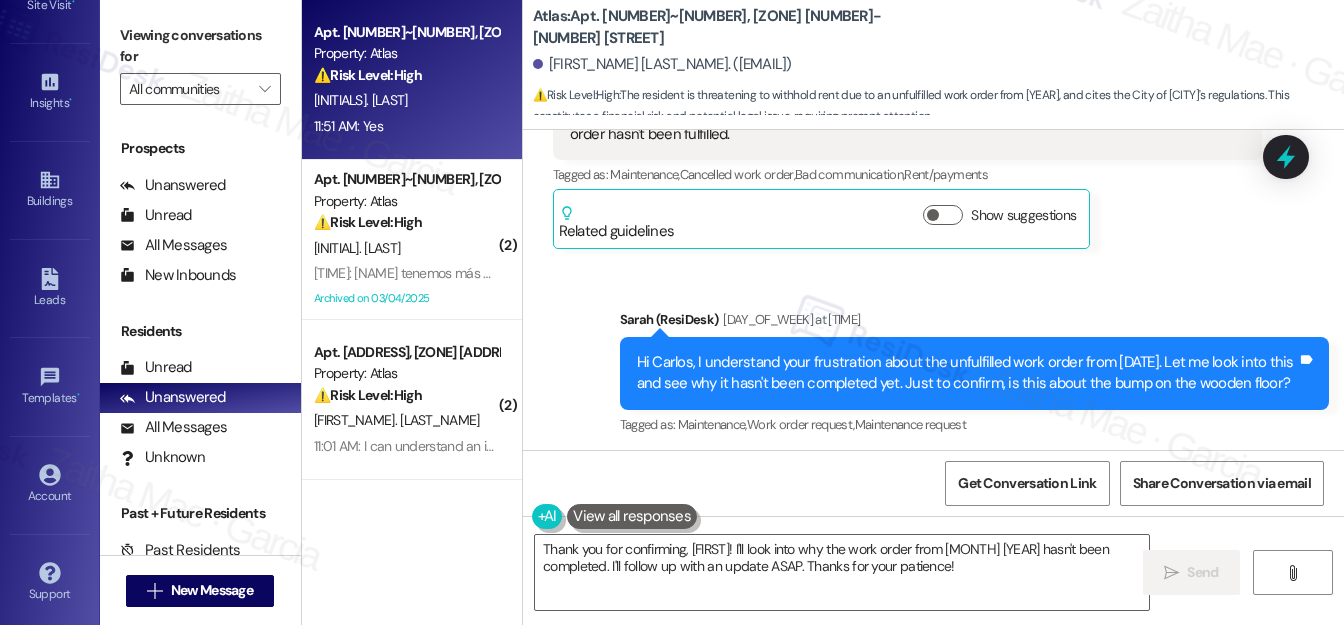 scroll, scrollTop: 7845, scrollLeft: 0, axis: vertical 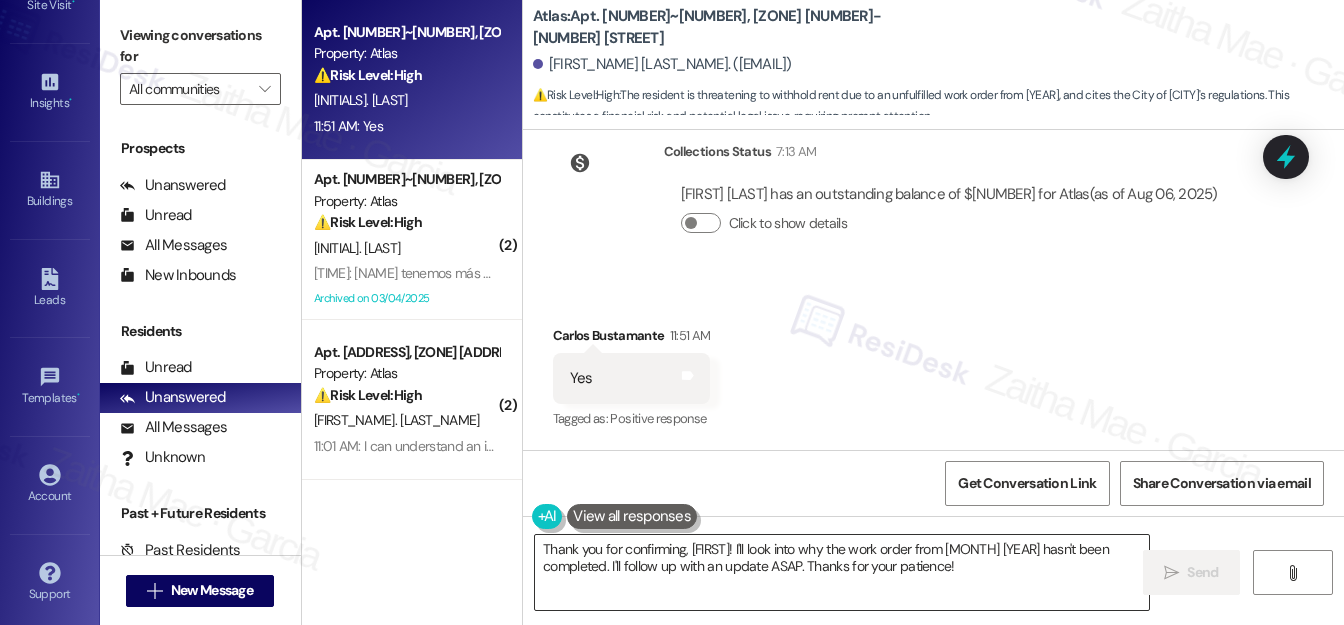 click on "Thank you for confirming, [FIRST]! I'll look into why the work order from [MONTH] [YEAR] hasn't been completed. I'll follow up with an update ASAP. Thanks for your patience!" at bounding box center [842, 572] 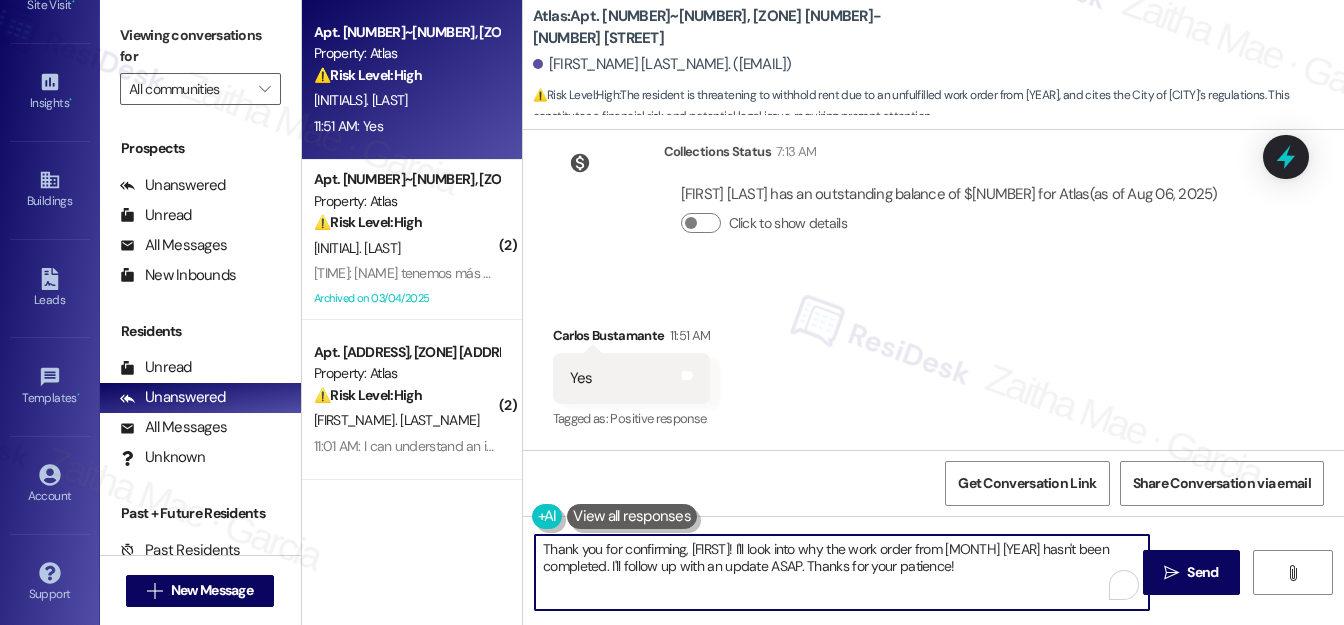 click on "Thank you for confirming, [FIRST]! I'll look into why the work order from [MONTH] [YEAR] hasn't been completed. I'll follow up with an update ASAP. Thanks for your patience!" at bounding box center [842, 572] 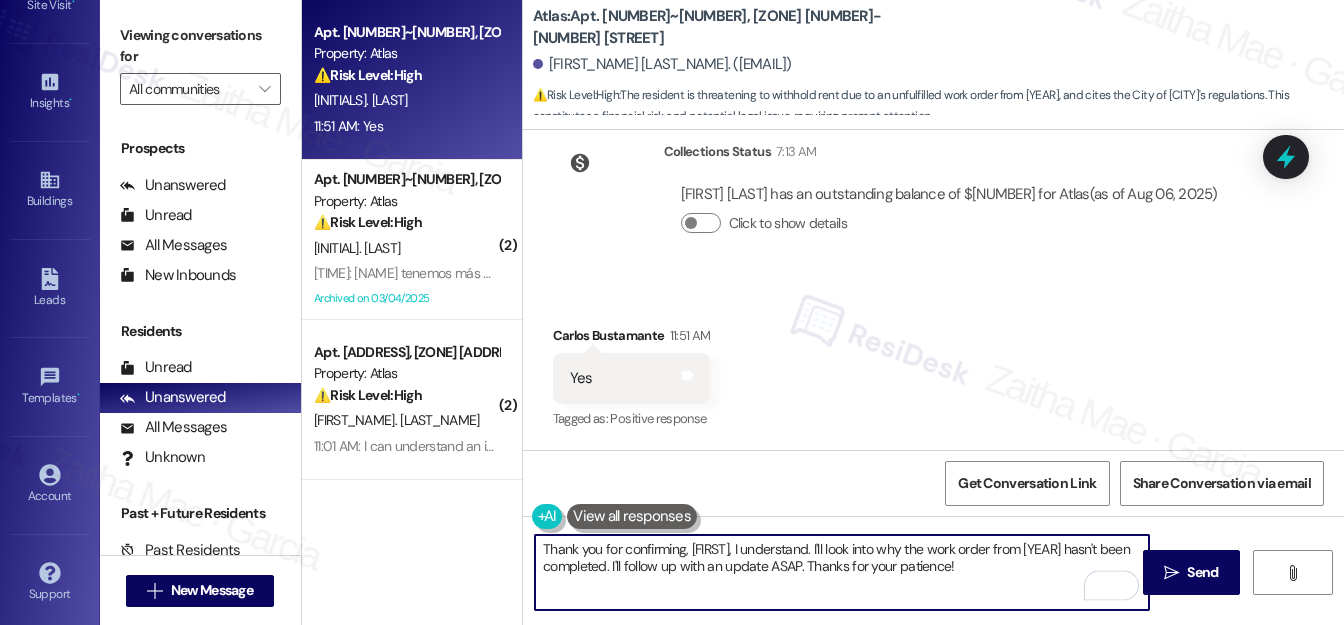 click on "Thank you for confirming, [FIRST], I understand. I'll look into why the work order from [YEAR] hasn't been completed. I'll follow up with an update ASAP. Thanks for your patience!" at bounding box center (842, 572) 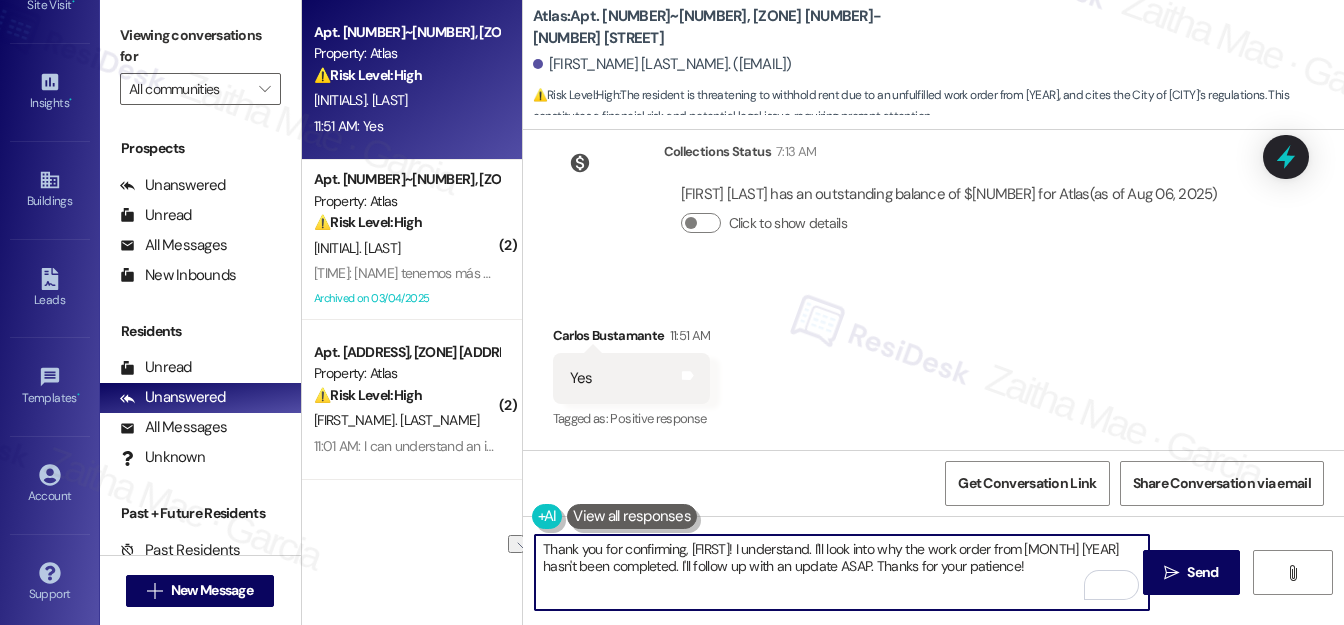 drag, startPoint x: 854, startPoint y: 548, endPoint x: 776, endPoint y: 539, distance: 78.51752 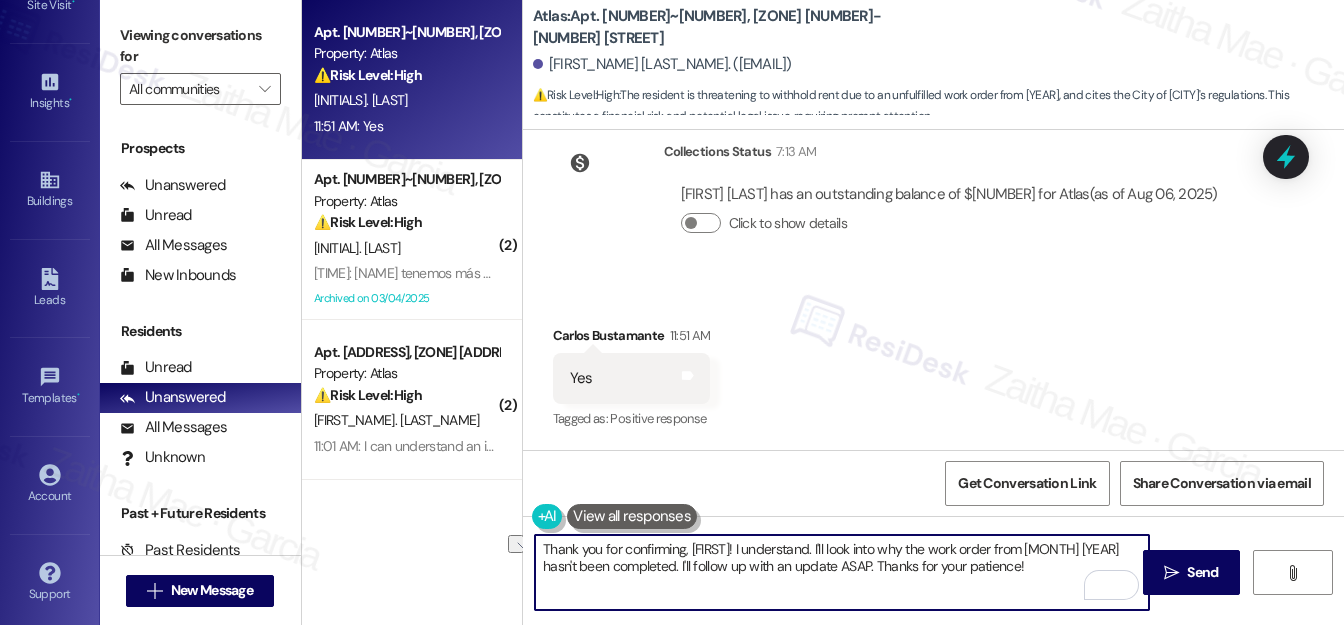 click on "Thank you for confirming, [FIRST]! I understand. I'll look into why the work order from [MONTH] [YEAR] hasn't been completed. I'll follow up with an update ASAP. Thanks for your patience!" at bounding box center [842, 572] 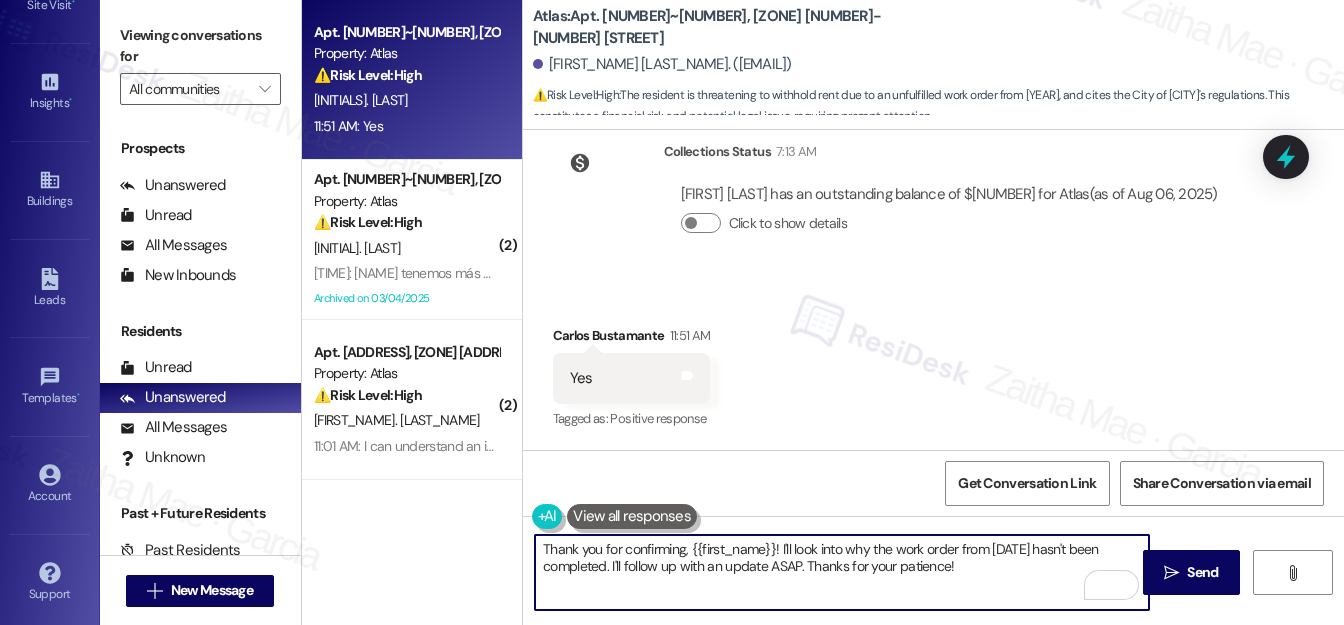 click on "Thank you for confirming, {{first_name}}! I'll look into why the work order from [DATE] hasn't been completed. I'll follow up with an update ASAP. Thanks for your patience!" at bounding box center [842, 572] 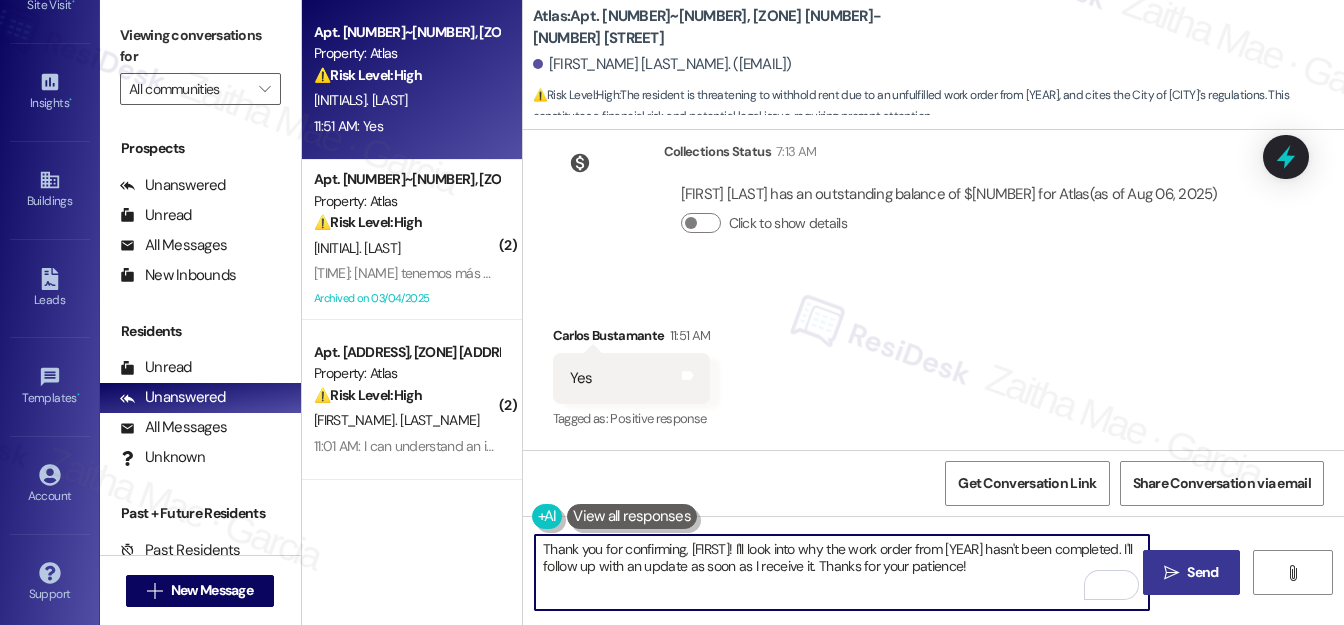 type on "Thank you for confirming, [FIRST]! I'll look into why the work order from [YEAR] hasn't been completed. I'll follow up with an update as soon as I receive it. Thanks for your patience!" 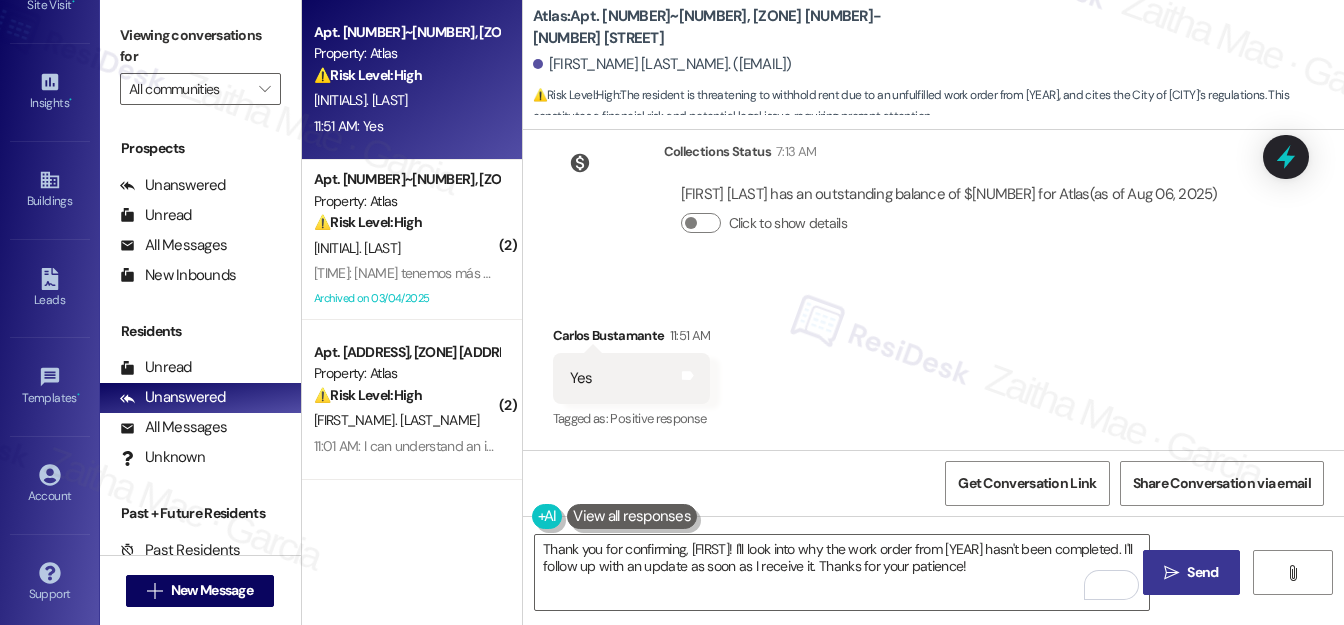 click on " Send" at bounding box center [1191, 572] 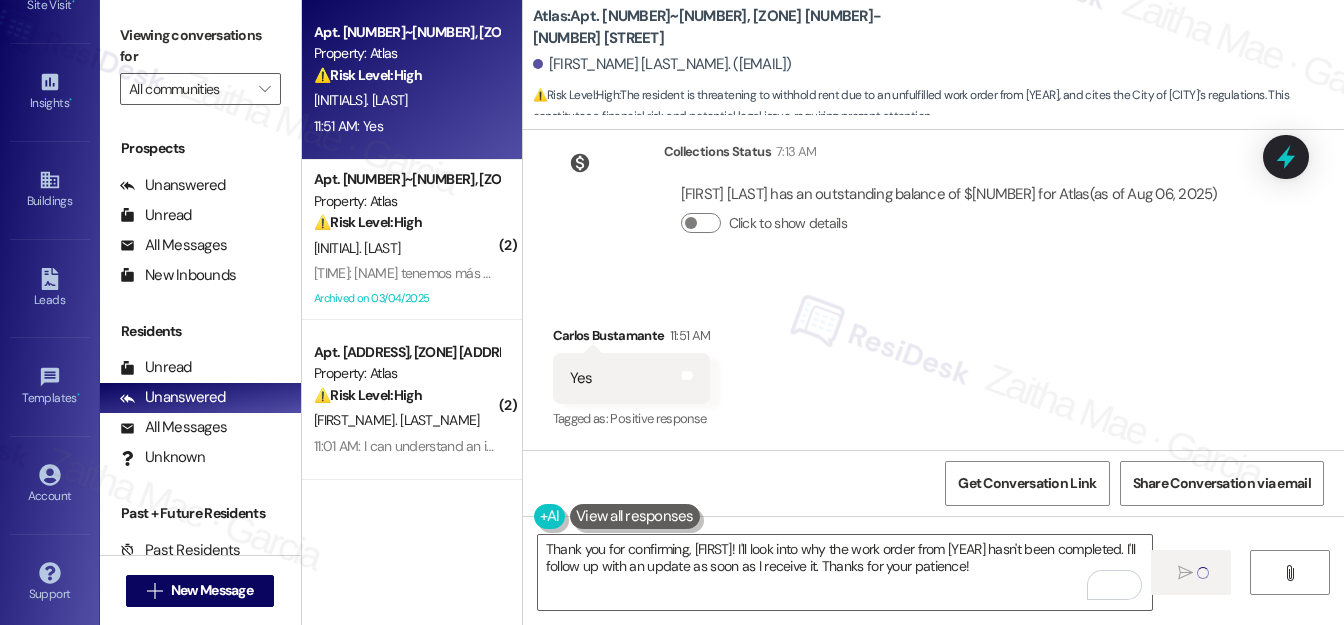 type 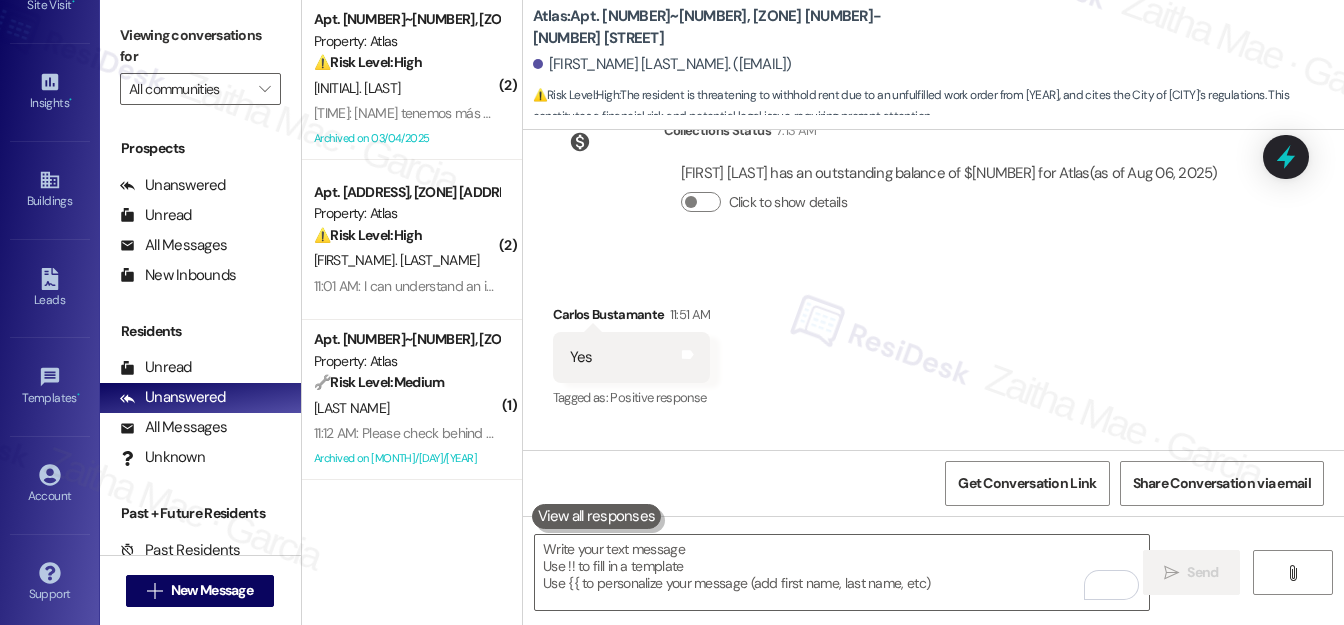 scroll, scrollTop: 7844, scrollLeft: 0, axis: vertical 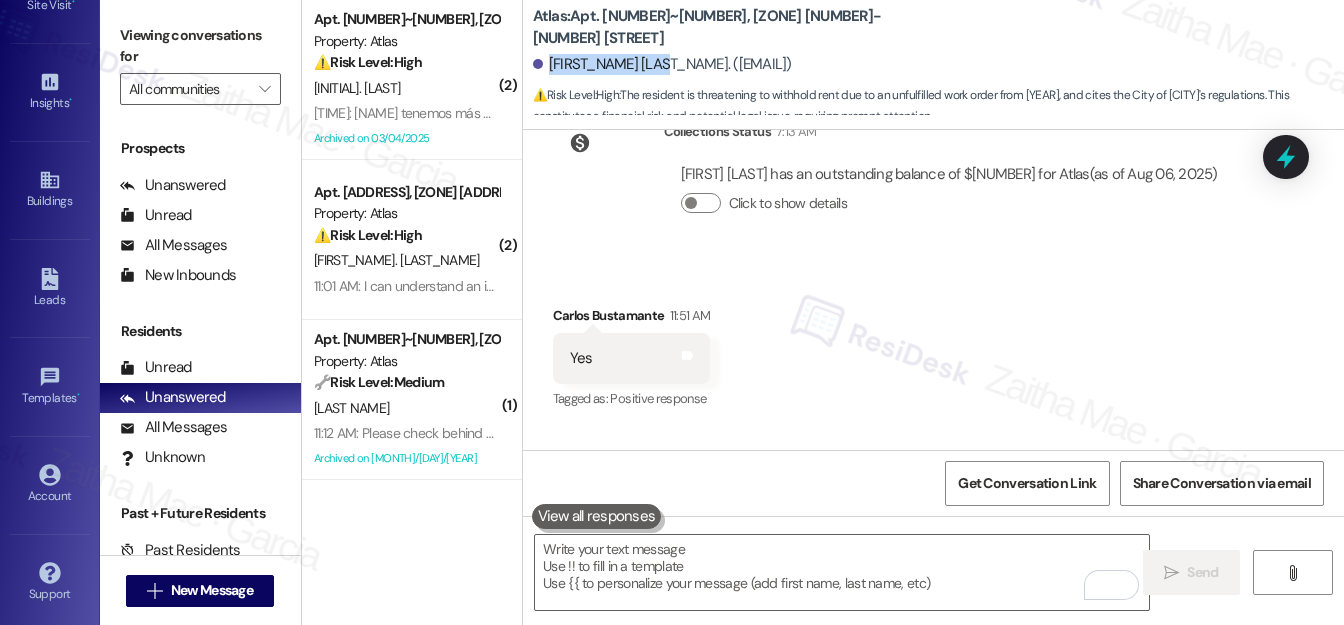 drag, startPoint x: 550, startPoint y: 62, endPoint x: 664, endPoint y: 55, distance: 114.21471 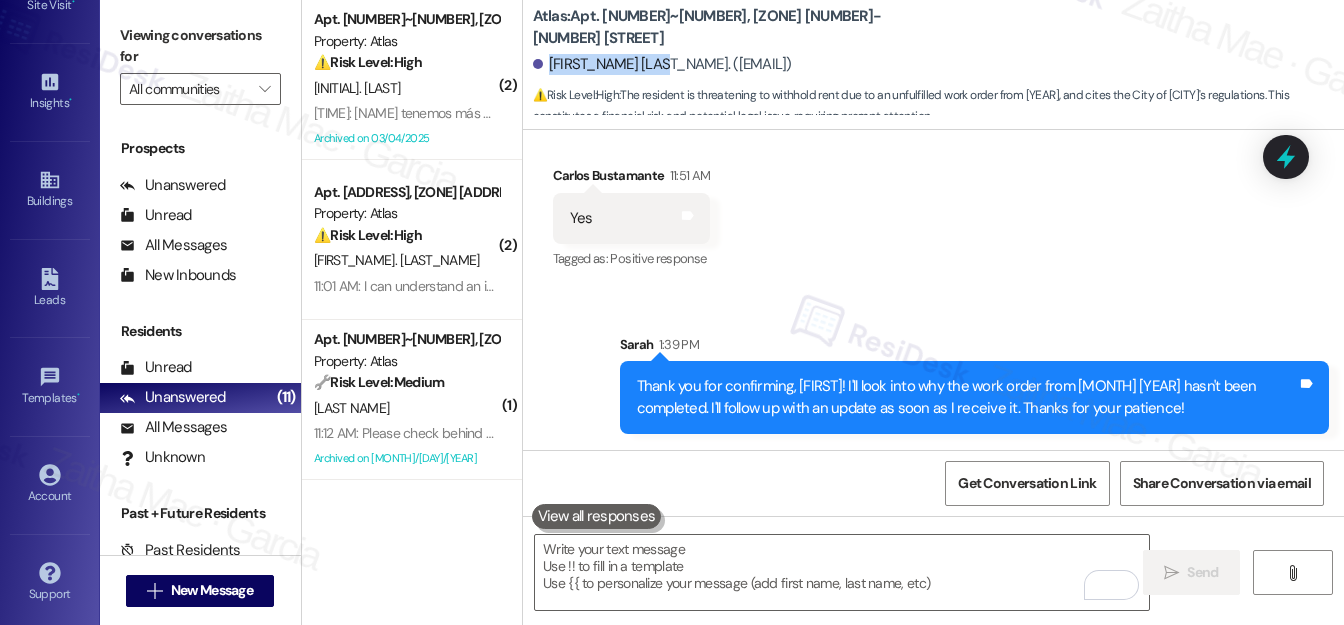 scroll, scrollTop: 8005, scrollLeft: 0, axis: vertical 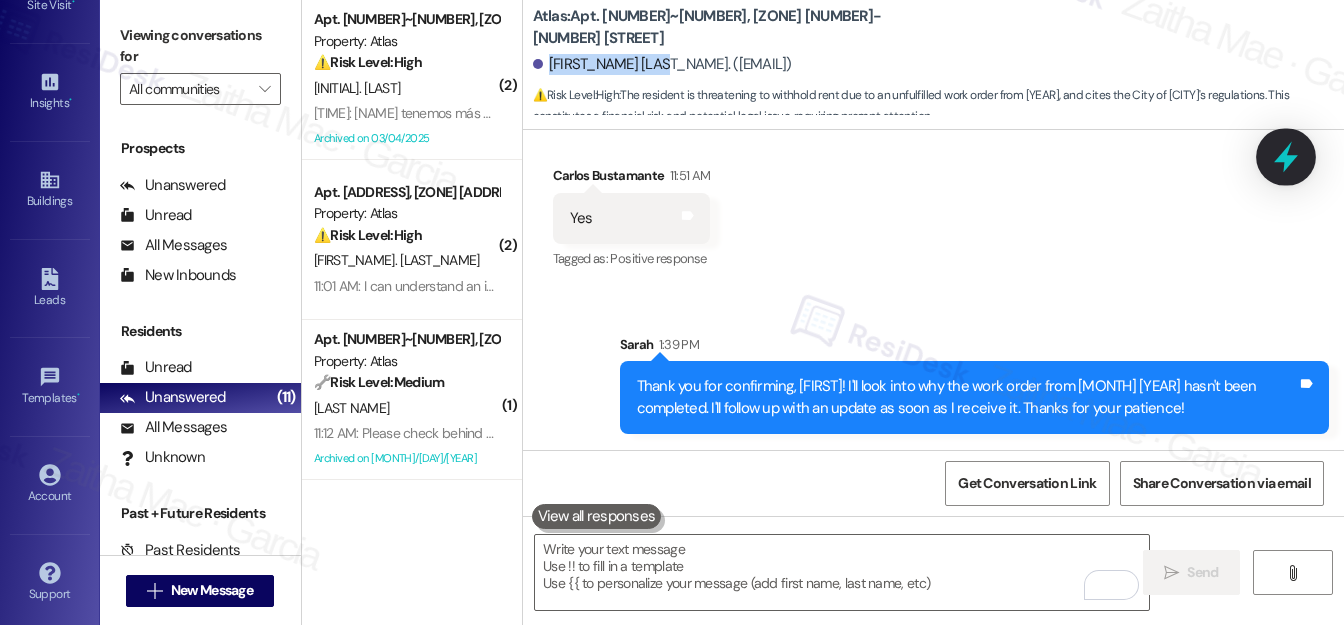 click 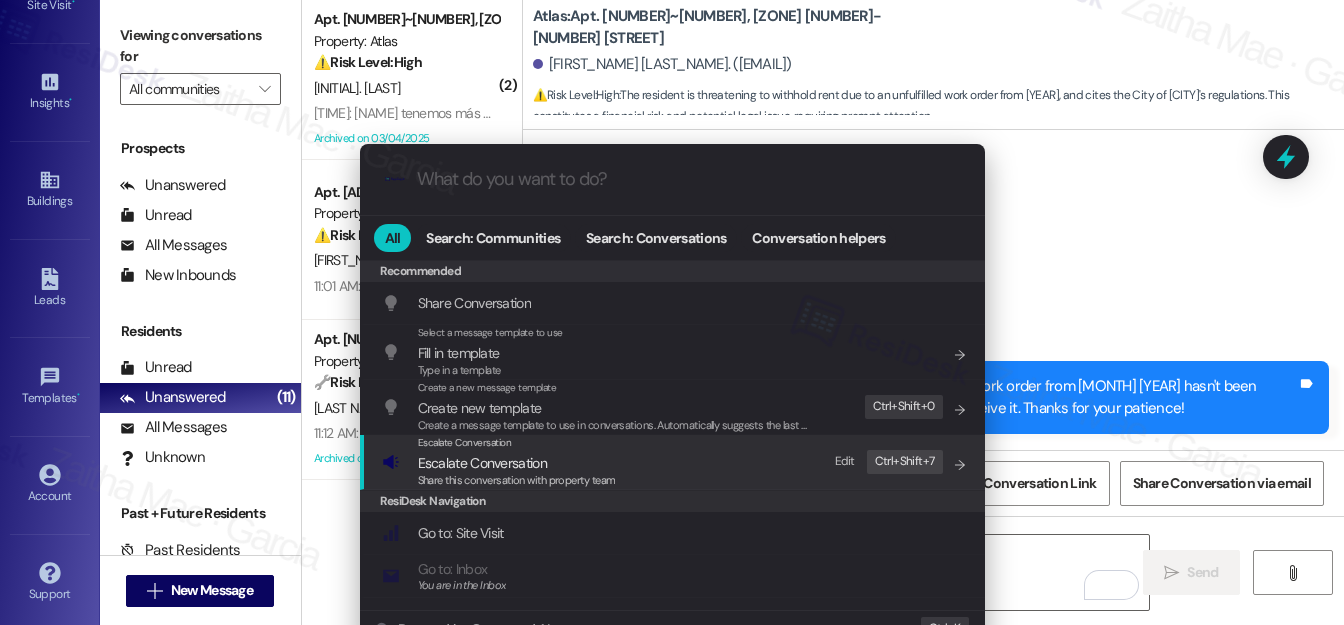 click on "Escalate Conversation" at bounding box center (482, 463) 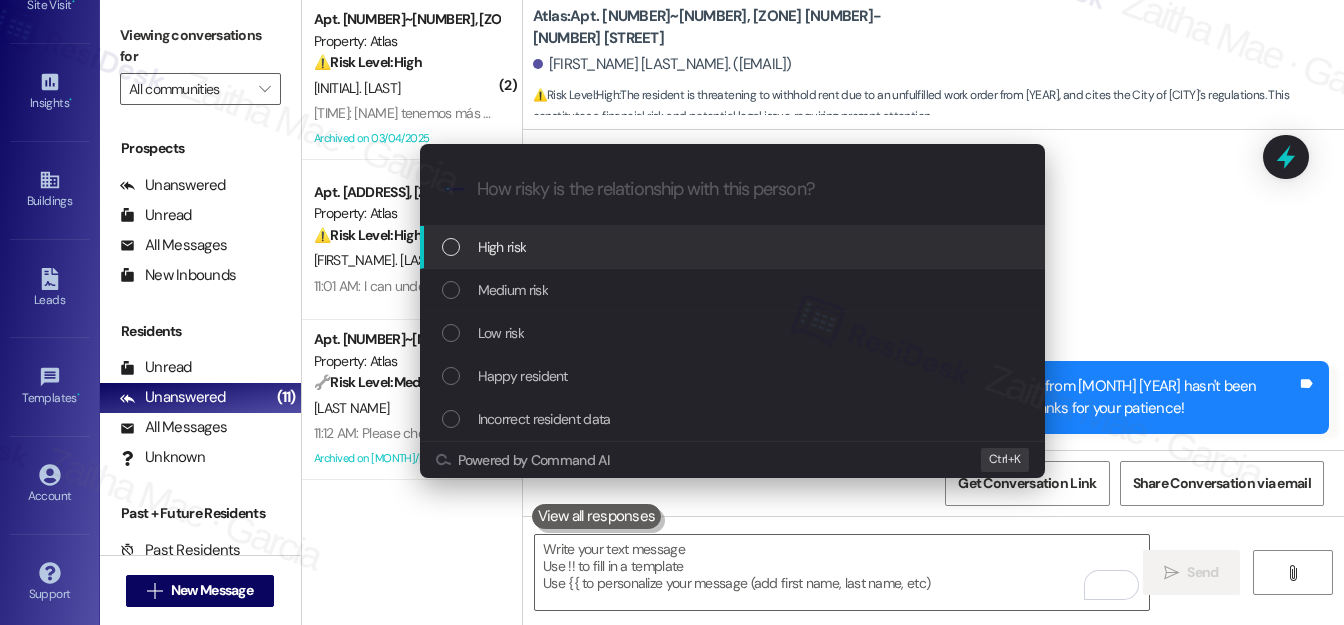 click on "High risk" at bounding box center (734, 247) 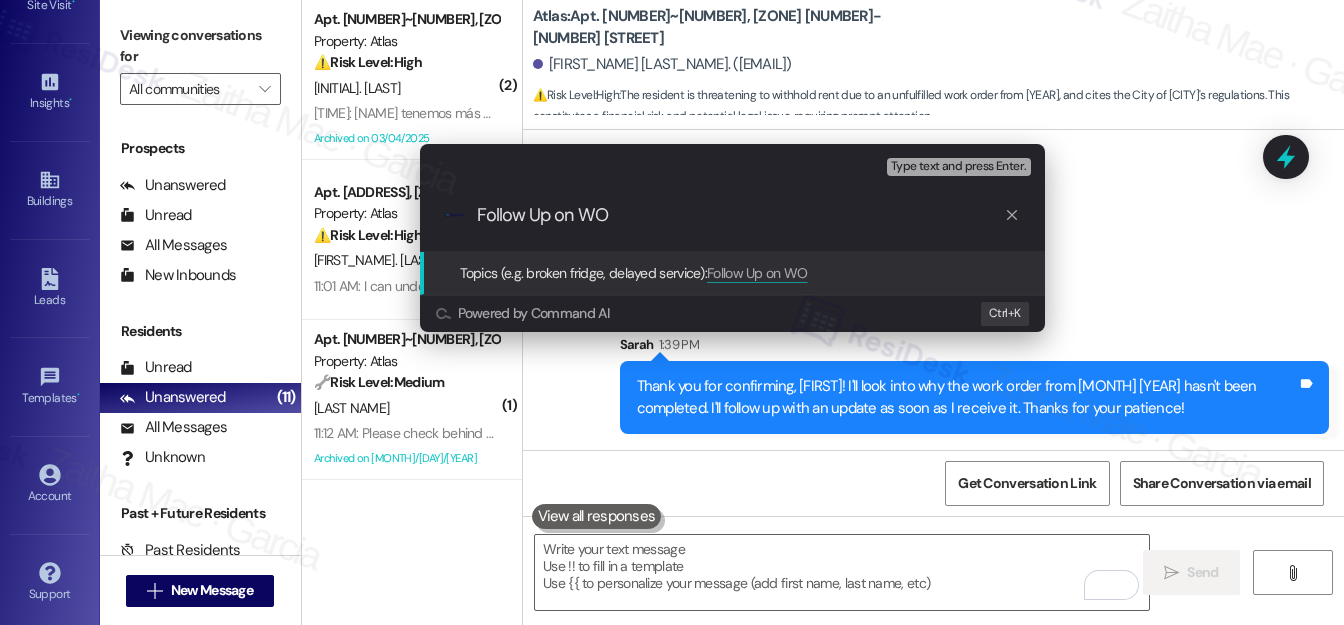 paste on "#133184" 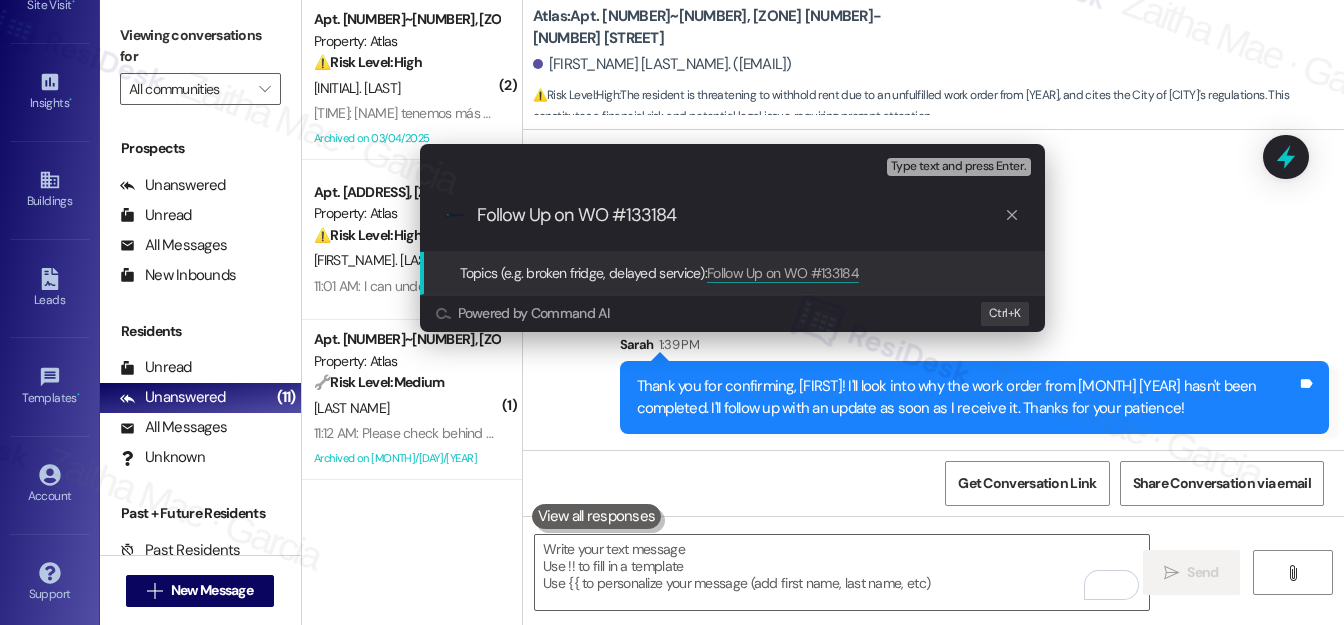 scroll, scrollTop: 1, scrollLeft: 0, axis: vertical 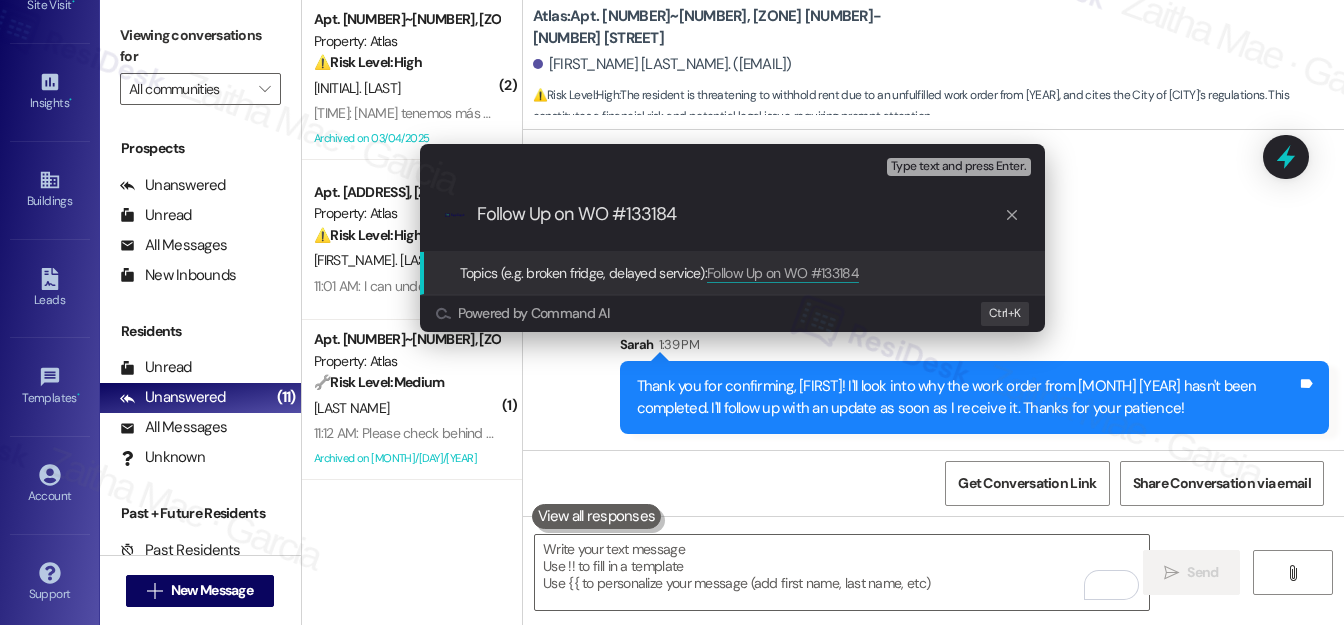 drag, startPoint x: 737, startPoint y: 206, endPoint x: 447, endPoint y: 226, distance: 290.68884 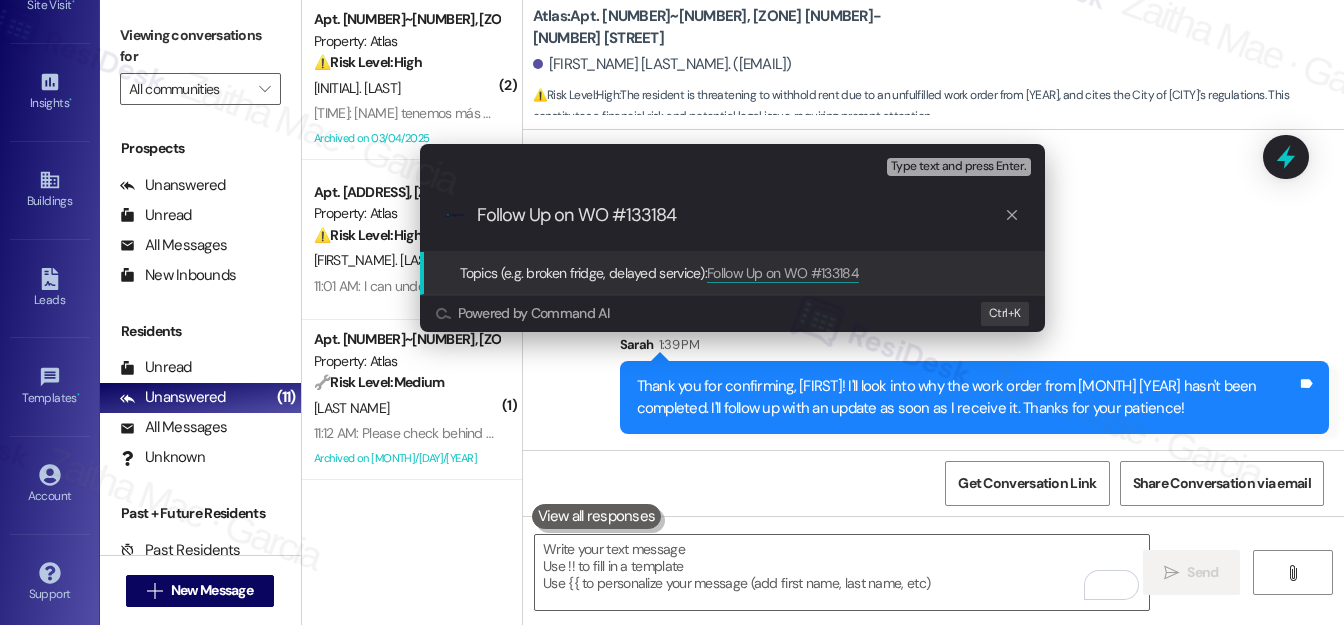 click on "Escalate Conversation High risk Topics (e.g. broken fridge, delayed service) Any messages to highlight in the email? Type text and press Enter. .cls-1{fill:#0a055f;}.cls-2{fill:#0cc4c4;} resideskLogoBlueOrange Follow Up on WO #133184 Topics (e.g. broken fridge, delayed service):  Follow Up on WO #133184 Powered by Command AI Ctrl+ K" at bounding box center (672, 312) 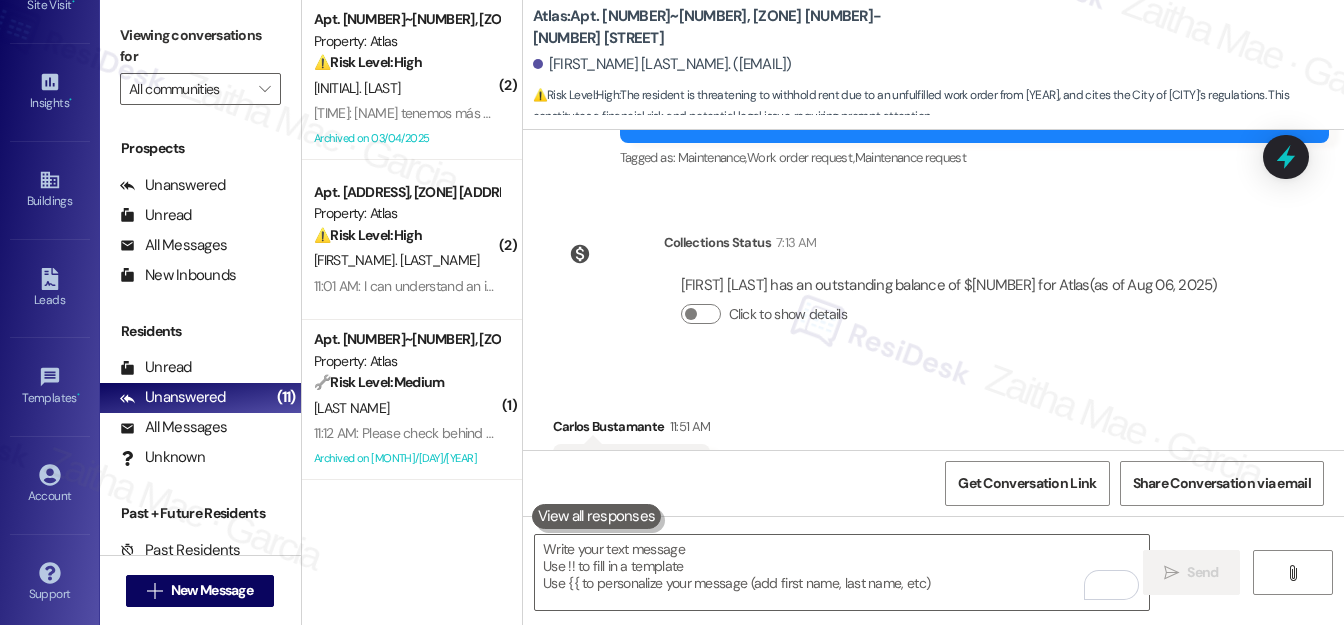 scroll, scrollTop: 7642, scrollLeft: 0, axis: vertical 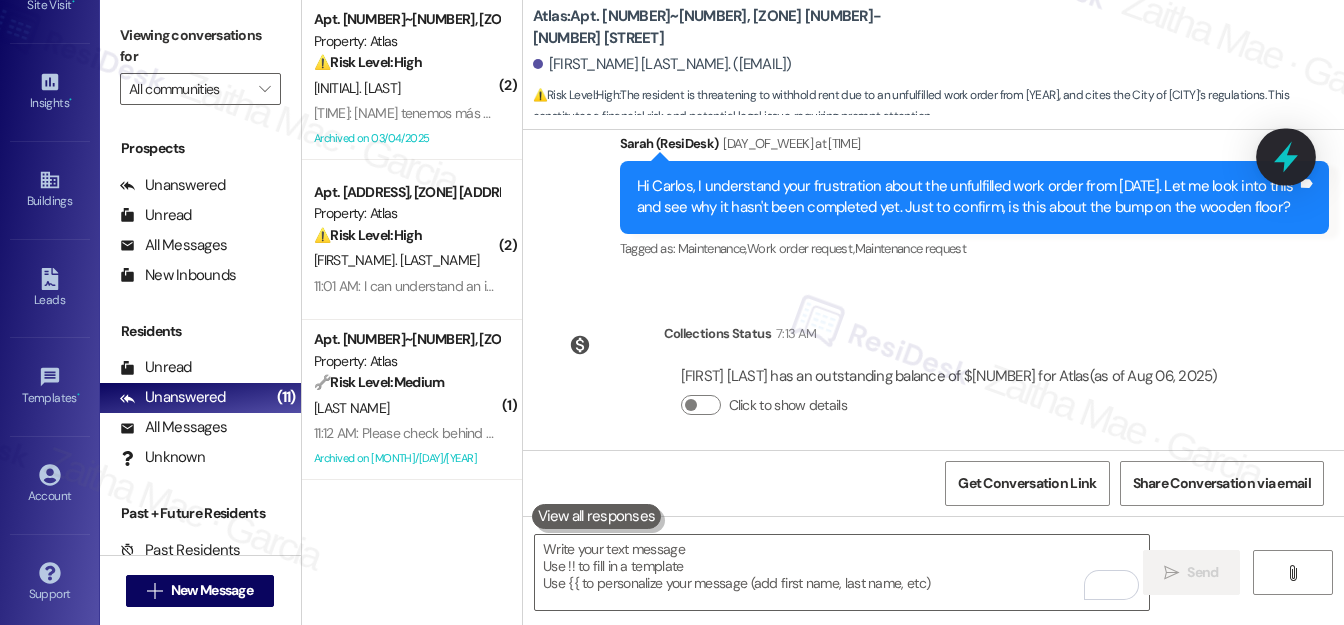 click at bounding box center [1286, 156] 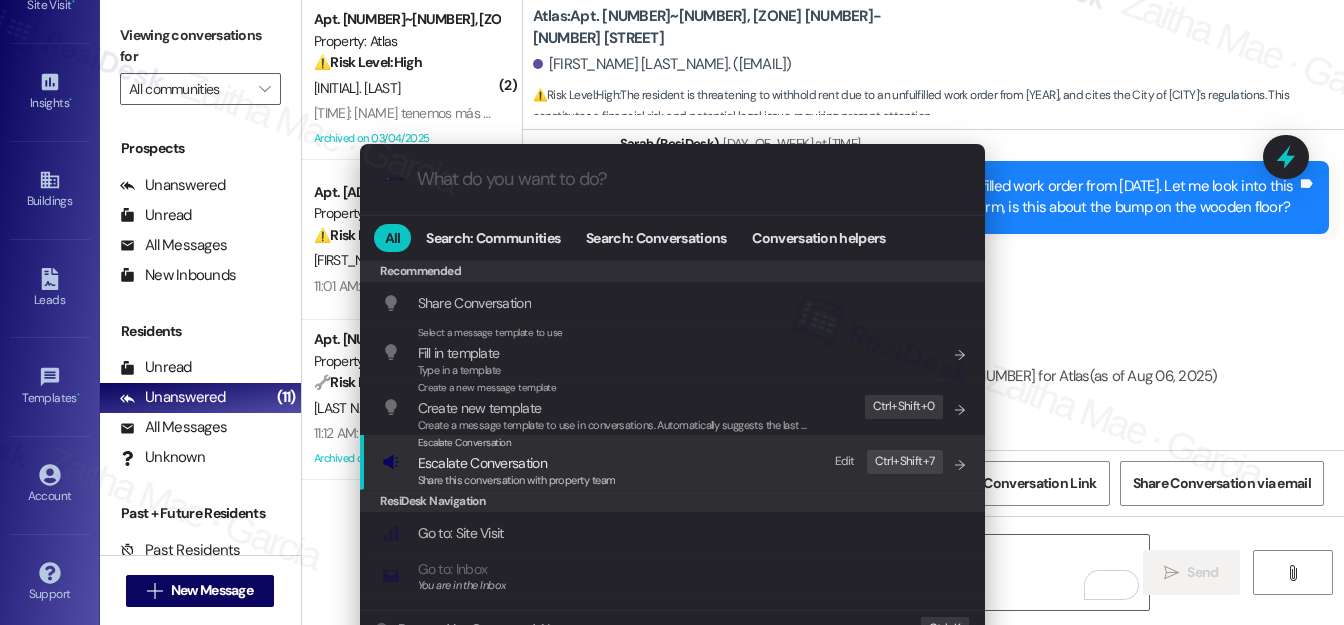 click on "Escalate Conversation" at bounding box center (482, 463) 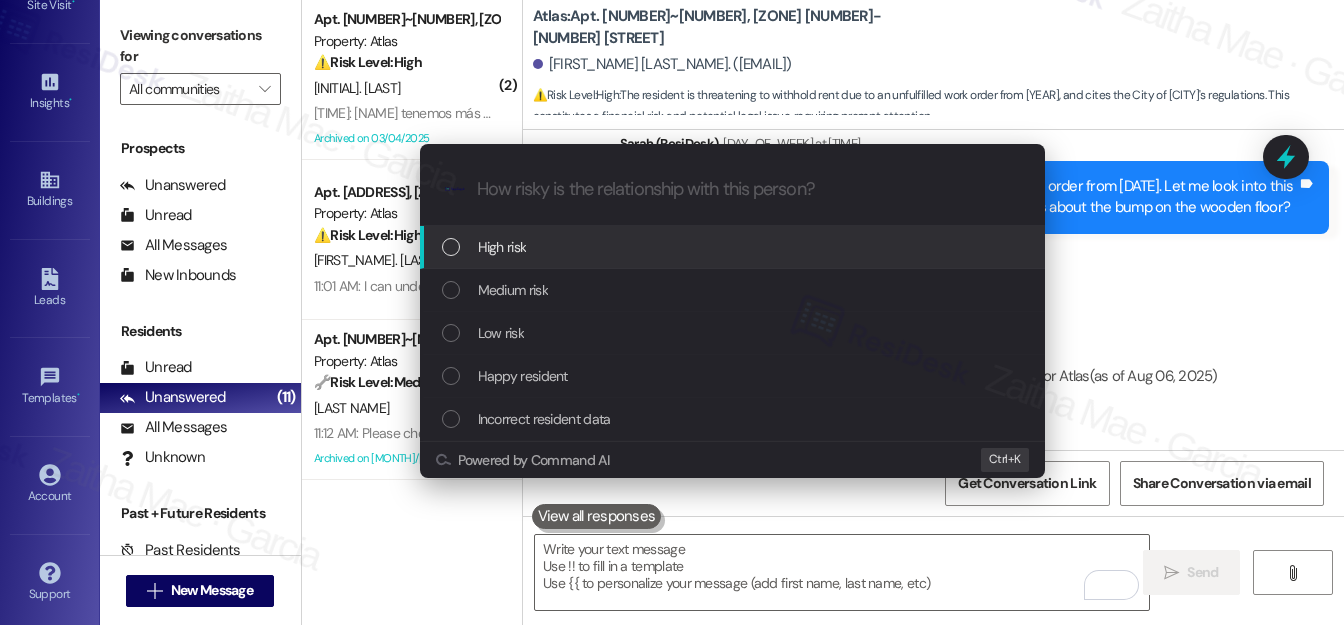 click on "High risk" at bounding box center (502, 247) 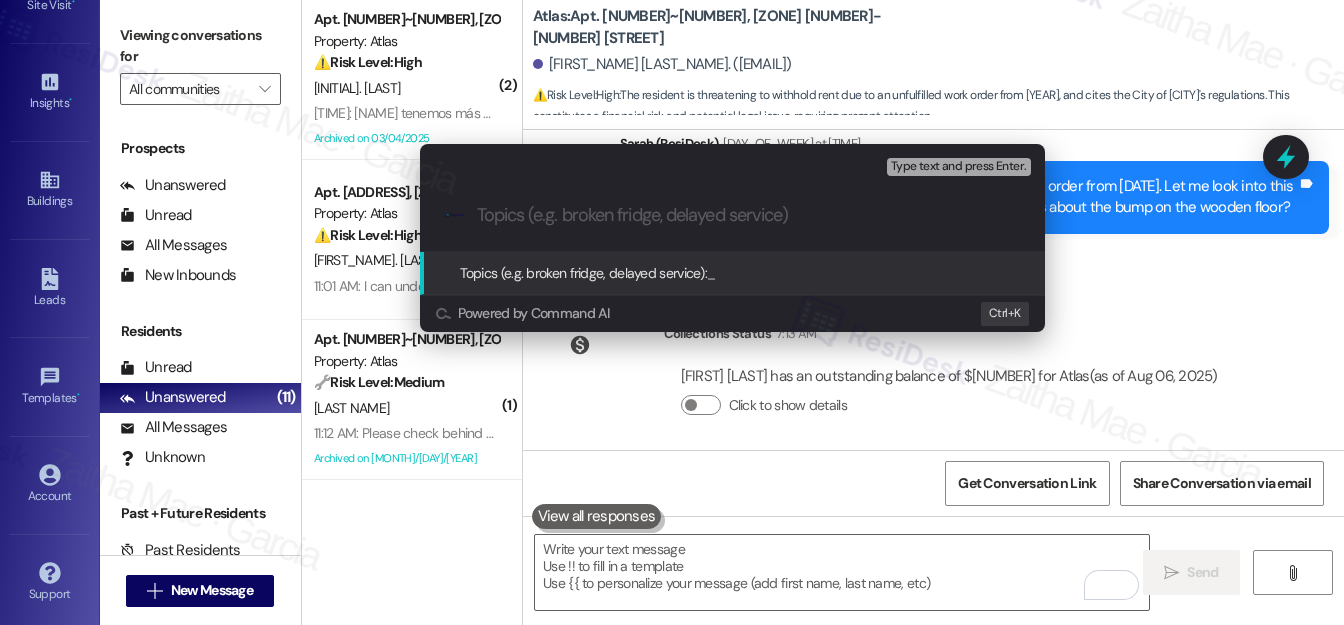 paste on "Follow Up on WO #133184" 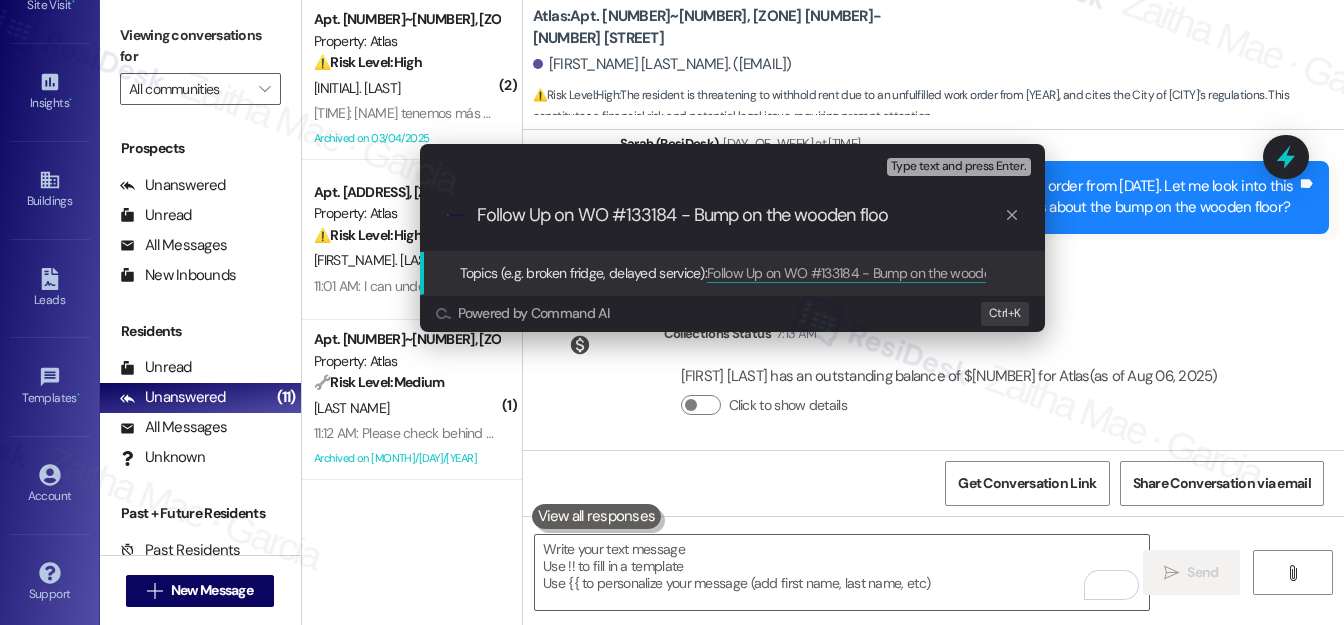 type on "Follow Up on WO #133184 - Bump on the wooden floor" 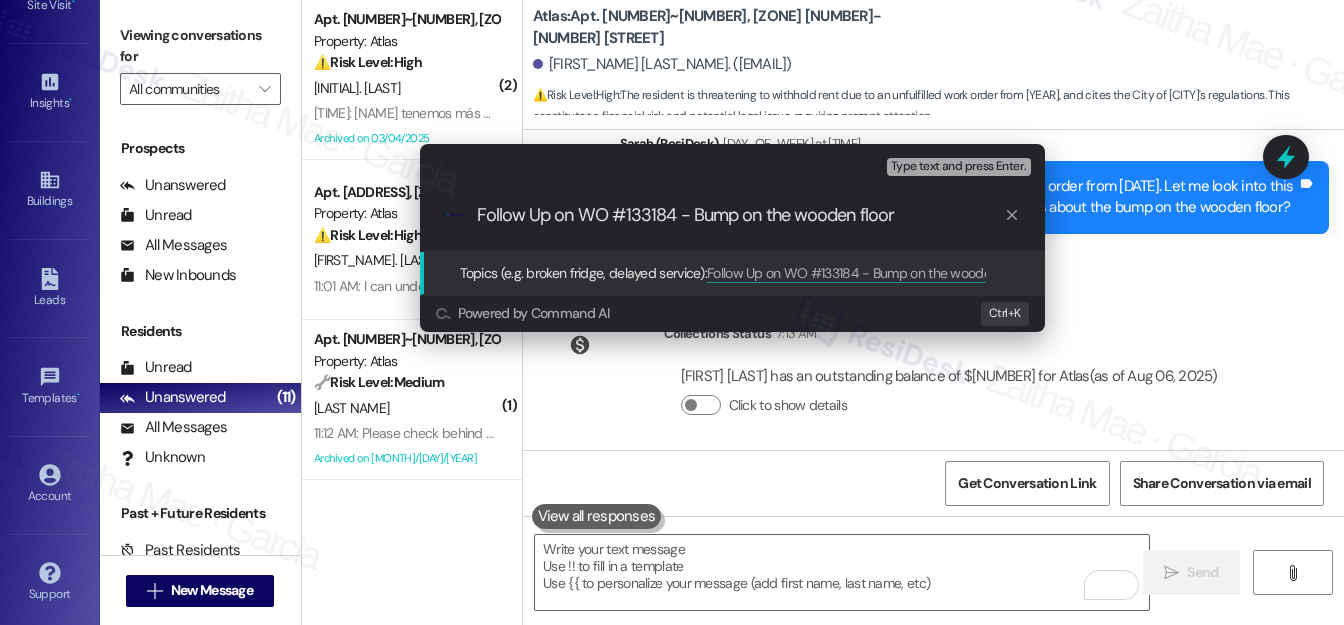type 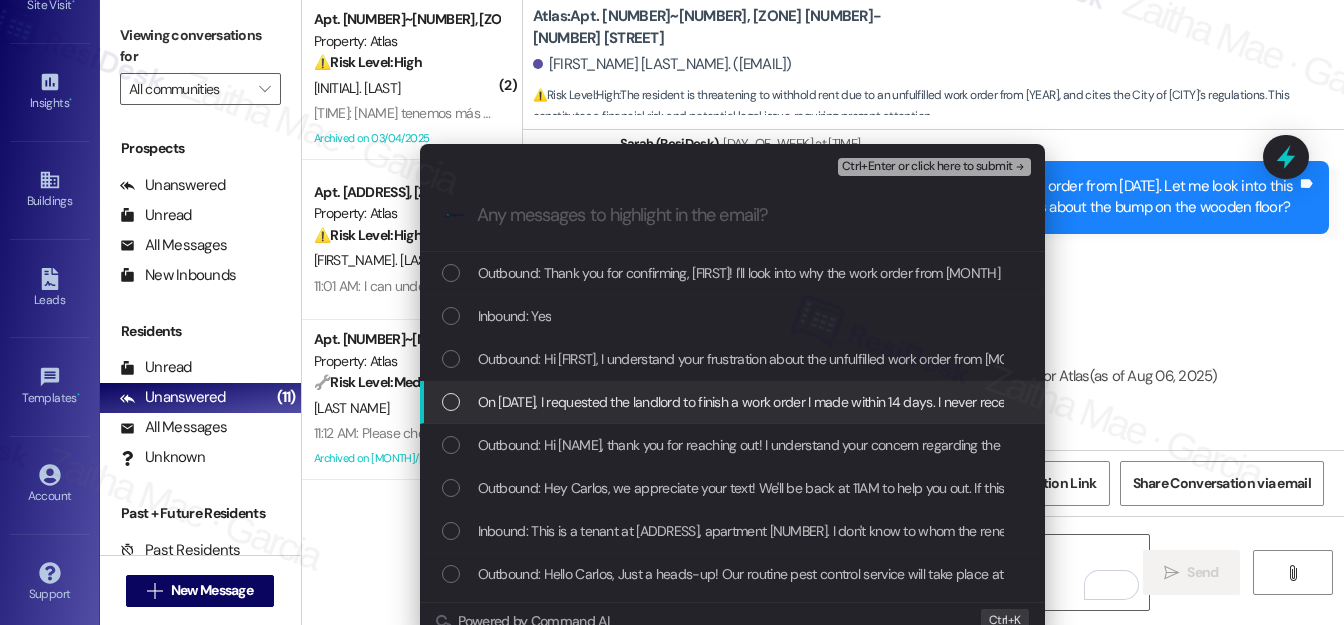 click at bounding box center [451, 402] 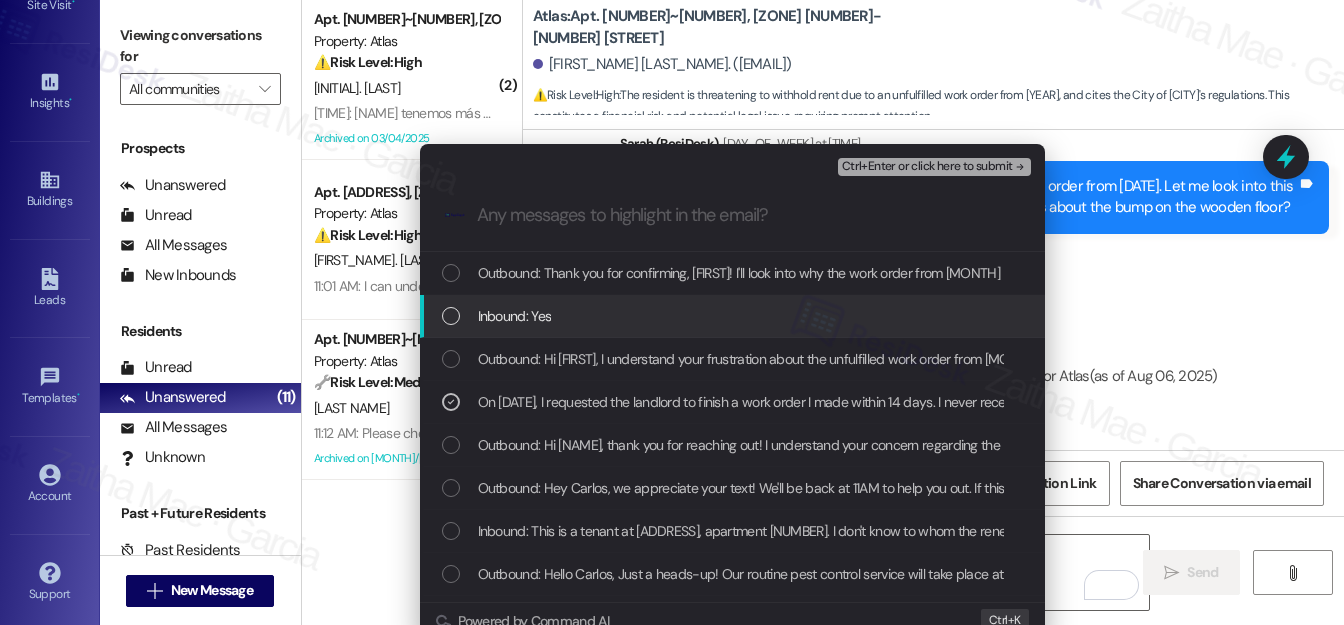 click at bounding box center [451, 316] 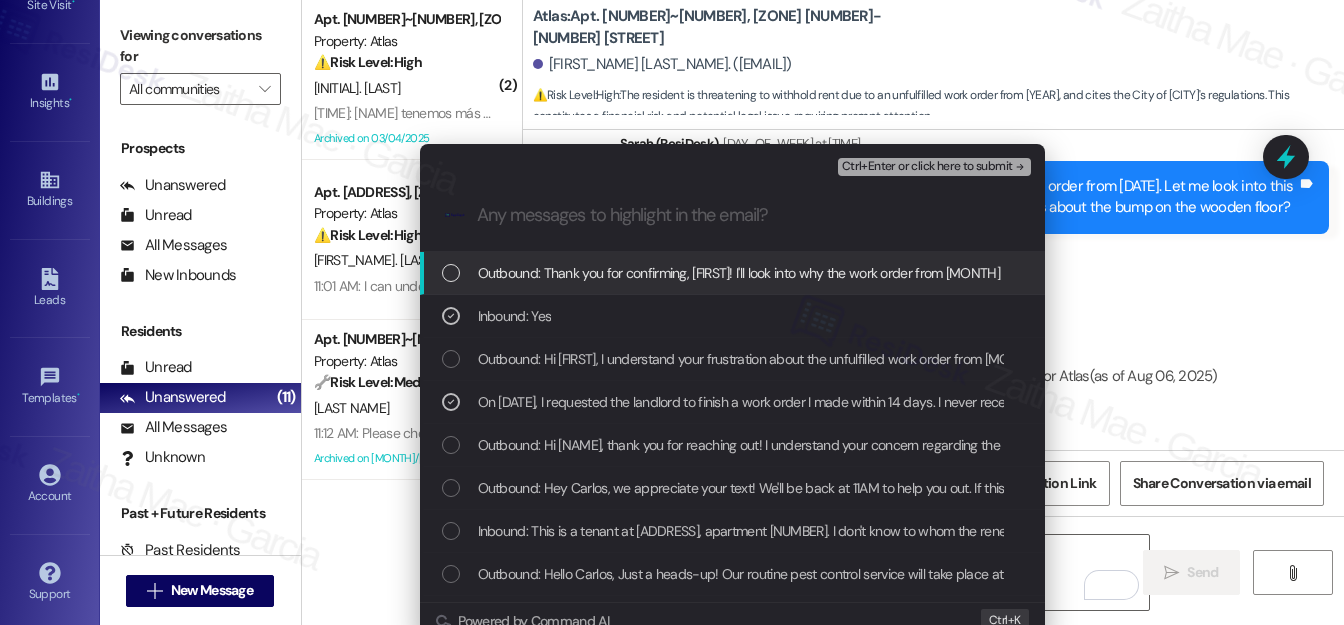 click on "Ctrl+Enter or click here to submit" at bounding box center [927, 167] 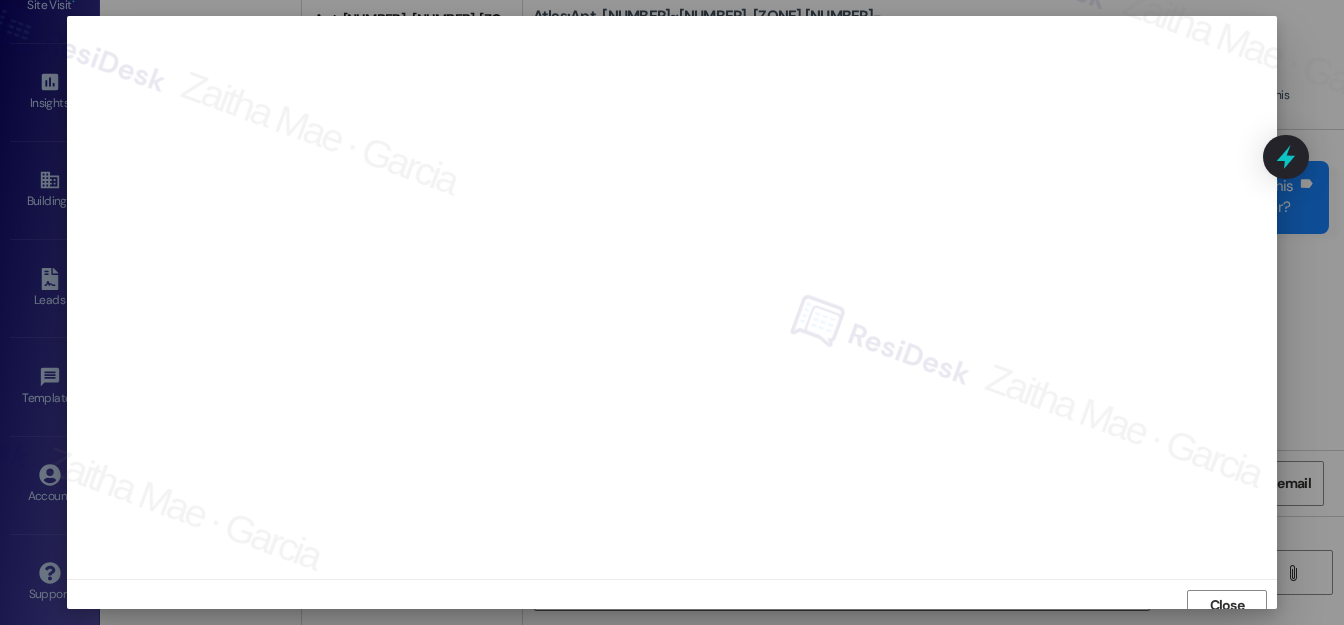scroll, scrollTop: 12, scrollLeft: 0, axis: vertical 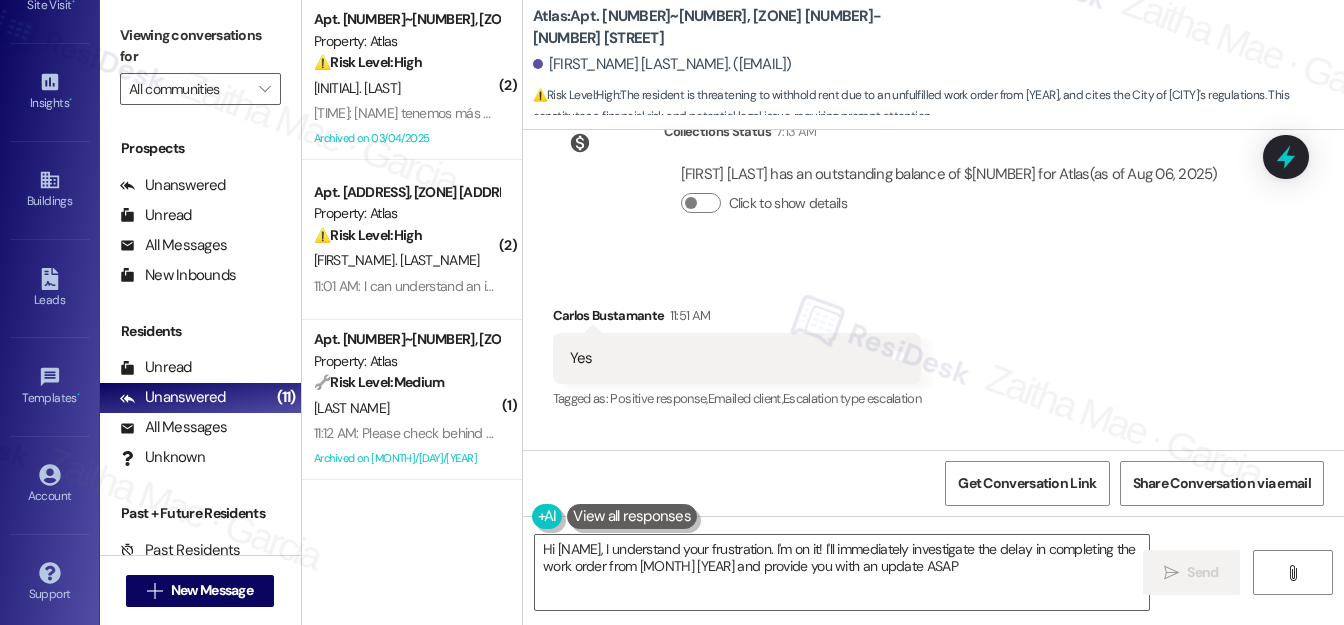 type on "Hi [FIRST_NAME], I understand your frustration. I'm on it! I'll immediately investigate the delay in completing the work order from [DATE] and provide you with an update ASAP." 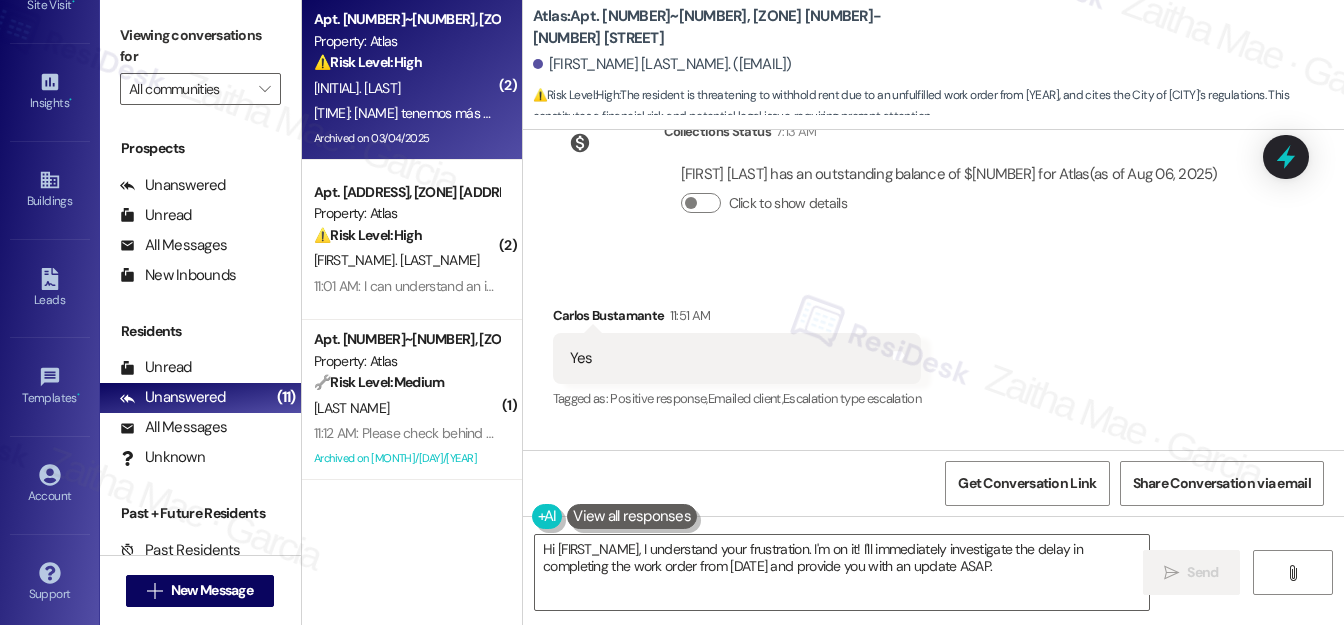 click on "Apt. [NUMBER]~[NUMBER], [ZONE] [NUMBER]-[NUMBER] [STREET] Property: Atlas ⚠️ Risk Level: High The resident is expressing concern about a significant rent increase (21%) in the upcoming lease, stating it's too high for their salary and impacting their ability to stay. This poses a risk to resident retention and warrants a review of options to mitigate the financial burden." at bounding box center (406, 41) 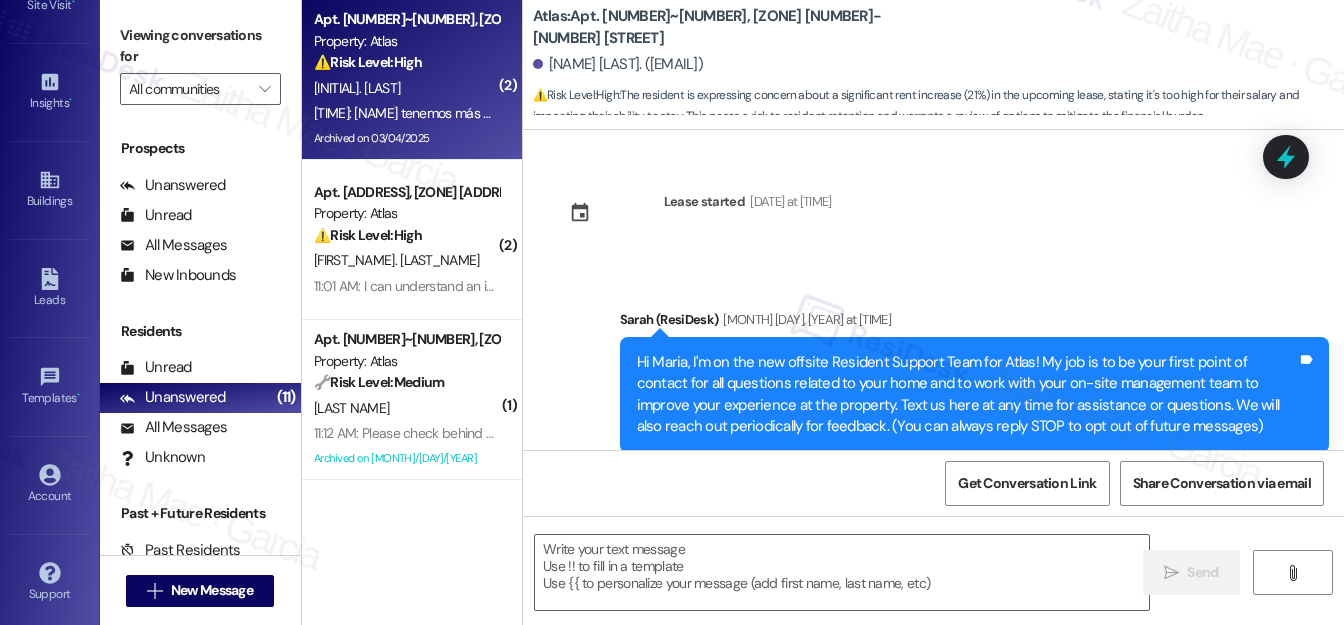 type on "Fetching suggested responses. Please feel free to read through the conversation in the meantime." 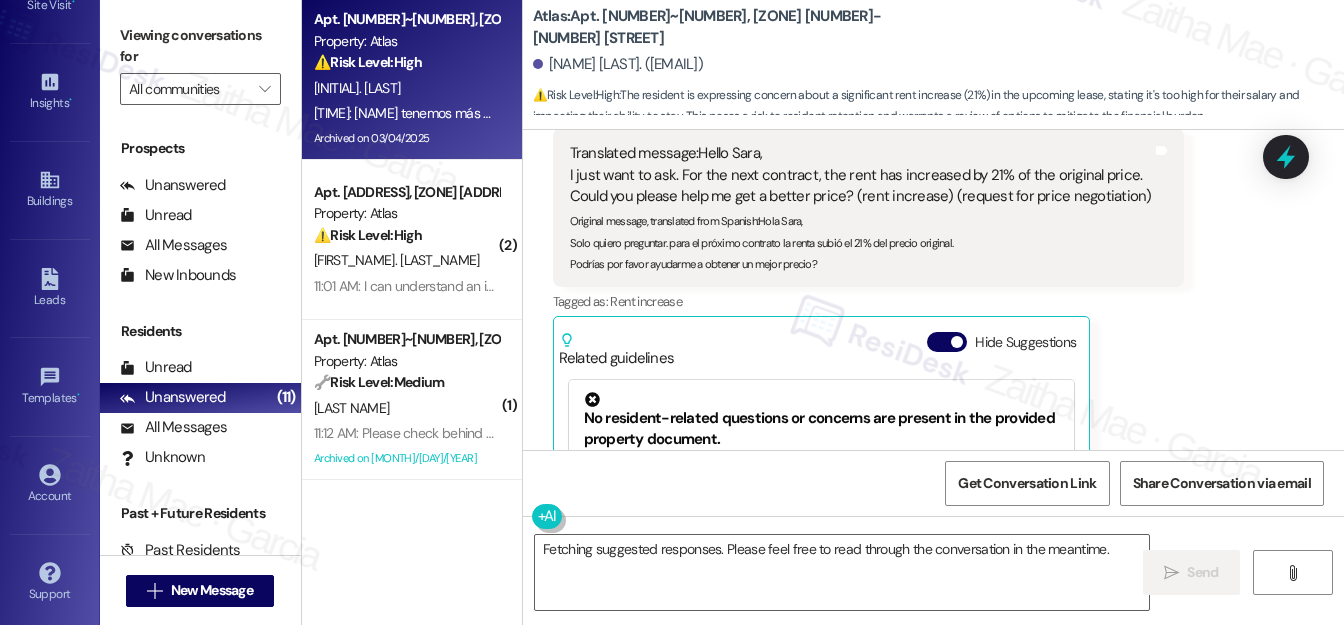 scroll, scrollTop: 15939, scrollLeft: 0, axis: vertical 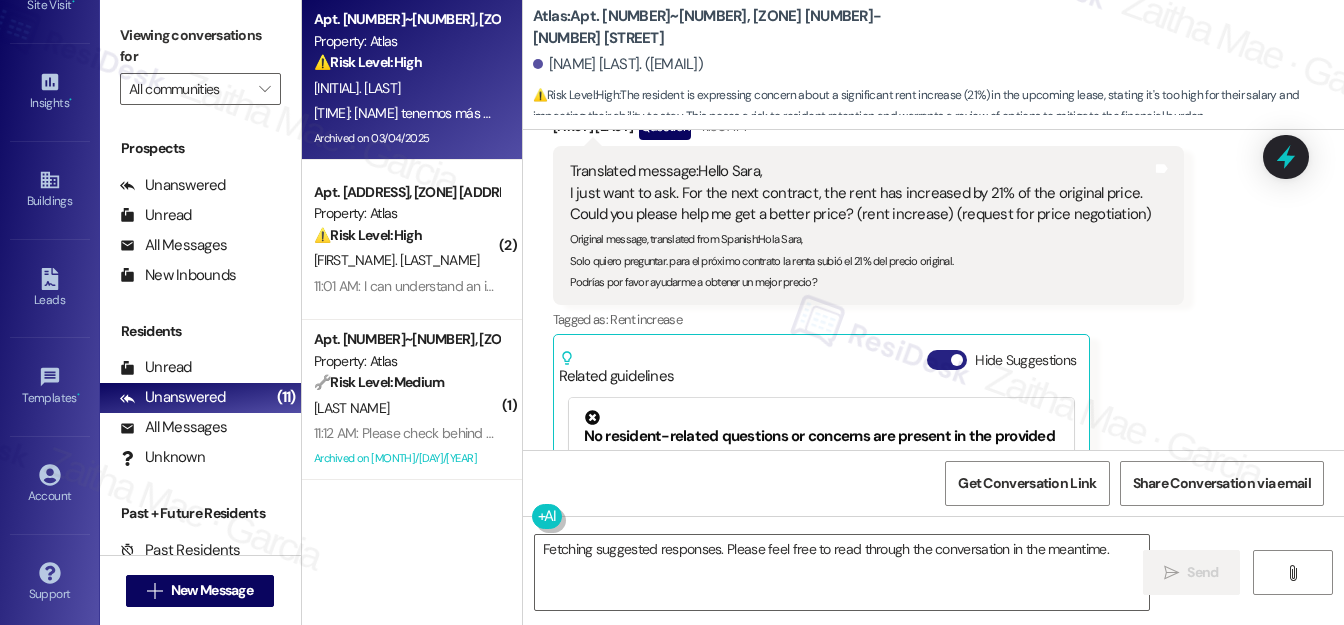 click on "Hide Suggestions" at bounding box center (947, 360) 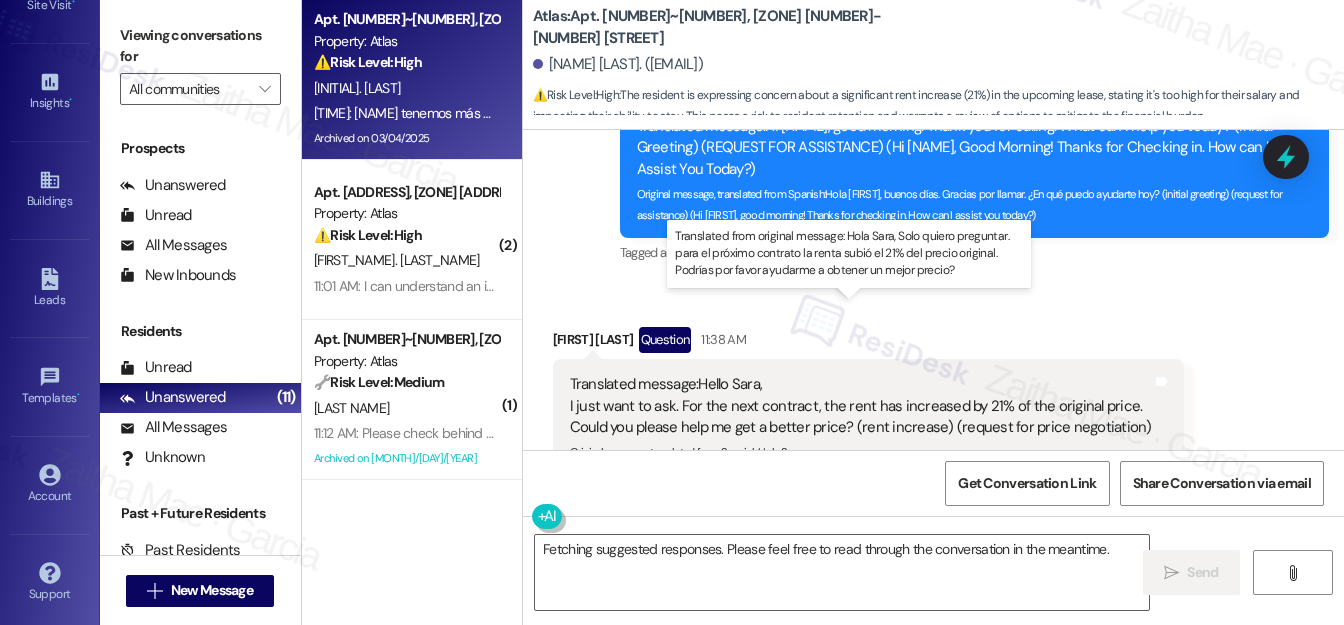 scroll, scrollTop: 15757, scrollLeft: 0, axis: vertical 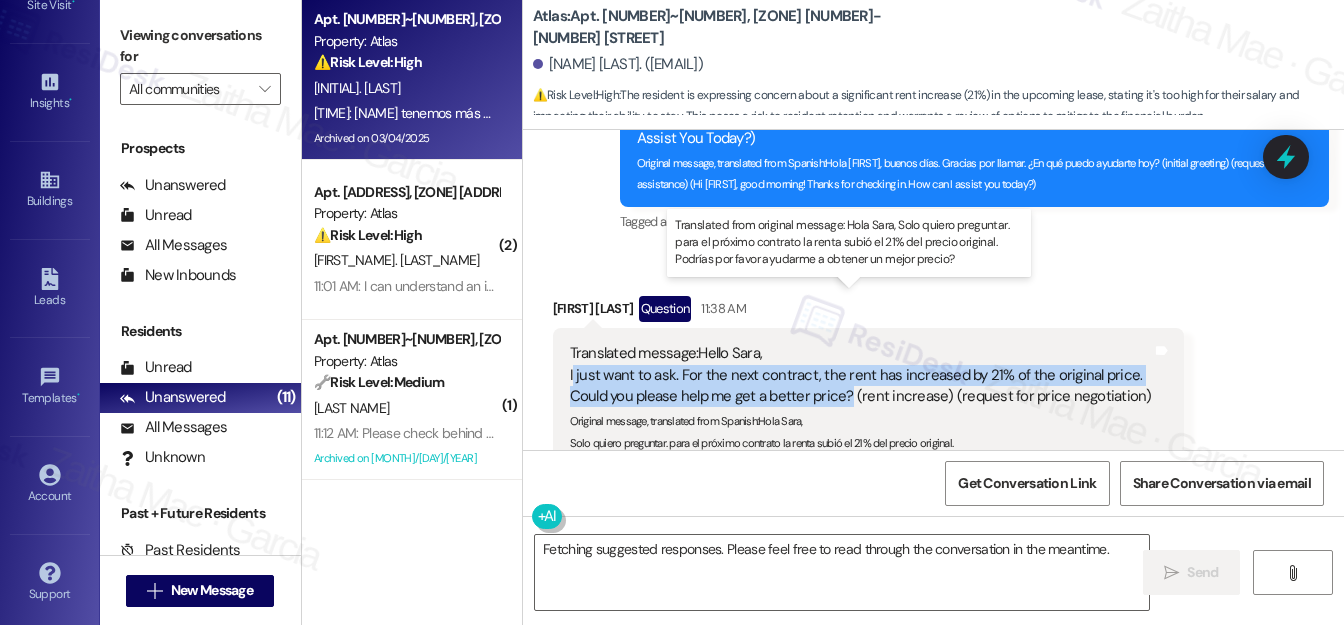 drag, startPoint x: 573, startPoint y: 313, endPoint x: 849, endPoint y: 342, distance: 277.51938 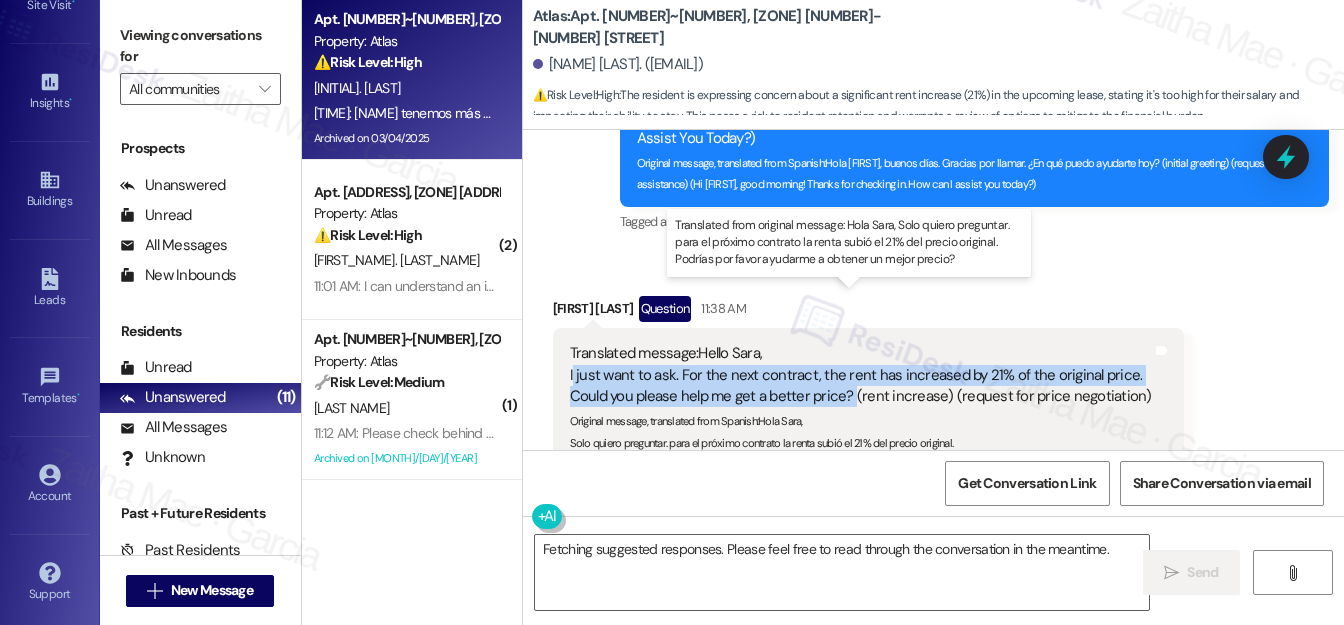 copy on "just want to ask. For the next contract, the rent has increased by 21% of the original price.
Could you please help me get a better price?" 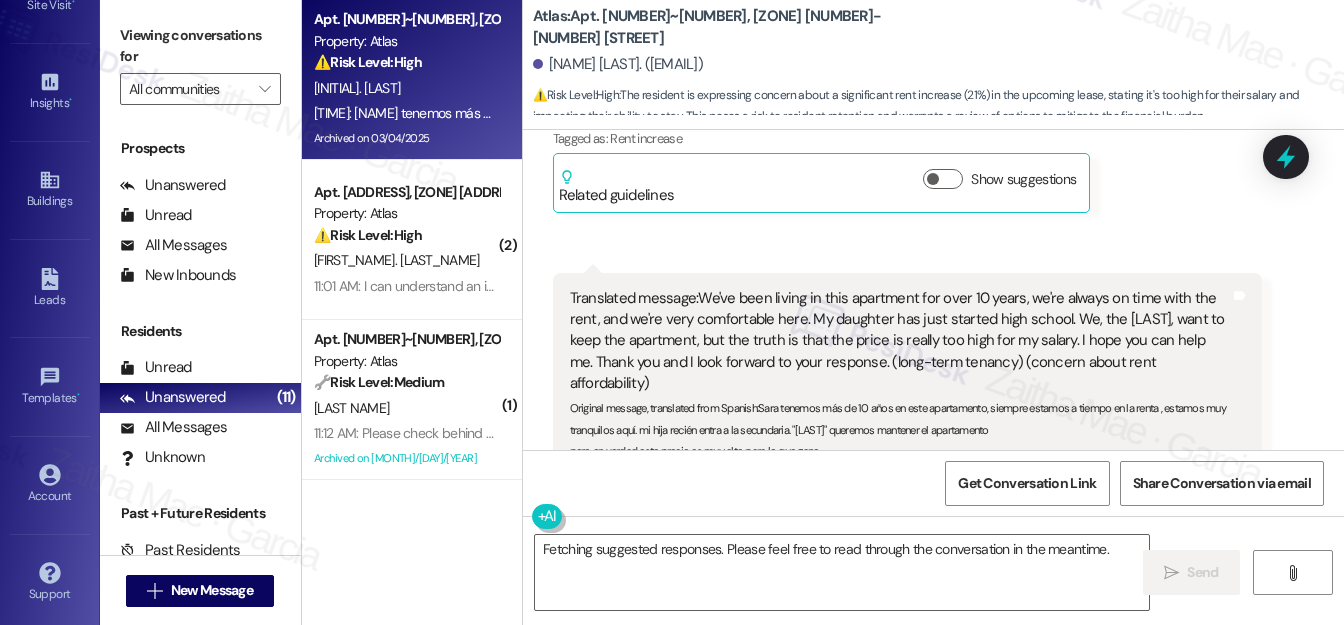 scroll, scrollTop: 16121, scrollLeft: 0, axis: vertical 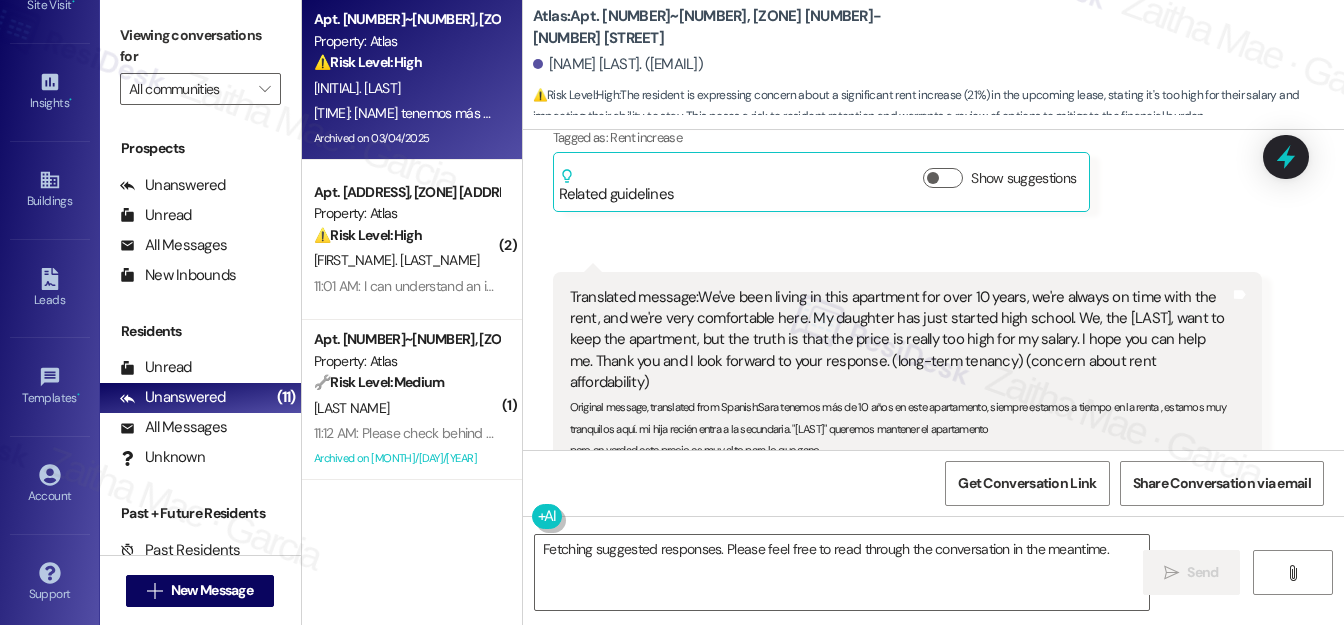 click on "Received via SMS [FIRST] [LAST] Question 11:38 AM Translated message:  Hello [FIRST],
I just want to ask. For the next contract, the rent has increased by 21% of the original price.
Could you please help me get a better price? (rent increase) (request for price negotiation) Original message, translated from   Spanish :  Hola [FIRST],
Solo quiero preguntar. para el próximo contrato la renta subió el 21% del precio original.
Podrías por favor ayudarme a obtener un mejor precio? Translated from original message: Hola [FIRST],
Solo quiero preguntar. para el próximo contrato la renta subió el 21% del precio original.
Podrías por favor ayudarme a obtener un mejor precio? Tags and notes Tagged as:   Rent increase Click to highlight conversations about Rent increase  Related guidelines Show suggestions Received via SMS 11:44 AM [FIRST] [LAST] 11:44 AM Translated message:  Original message, translated from   Spanish :
pero en verdad este precio es muy alto para lo que gano.
espero que puedas ayudarme." at bounding box center [933, 264] 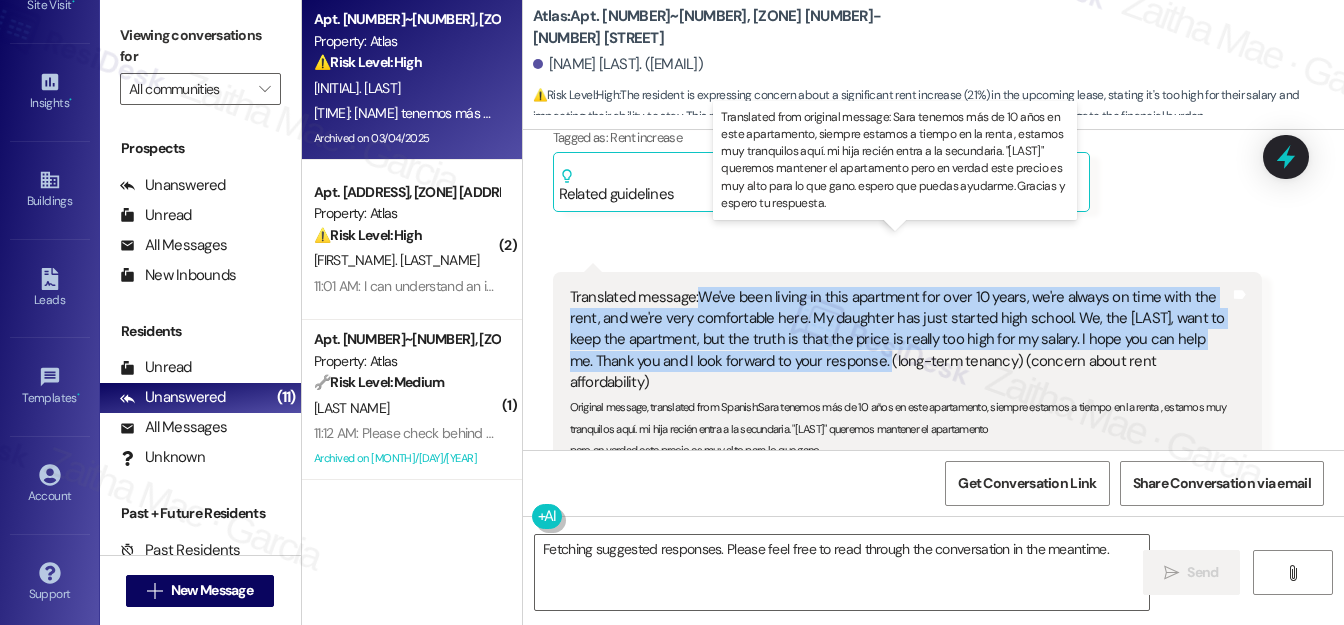drag, startPoint x: 699, startPoint y: 238, endPoint x: 854, endPoint y: 302, distance: 167.69318 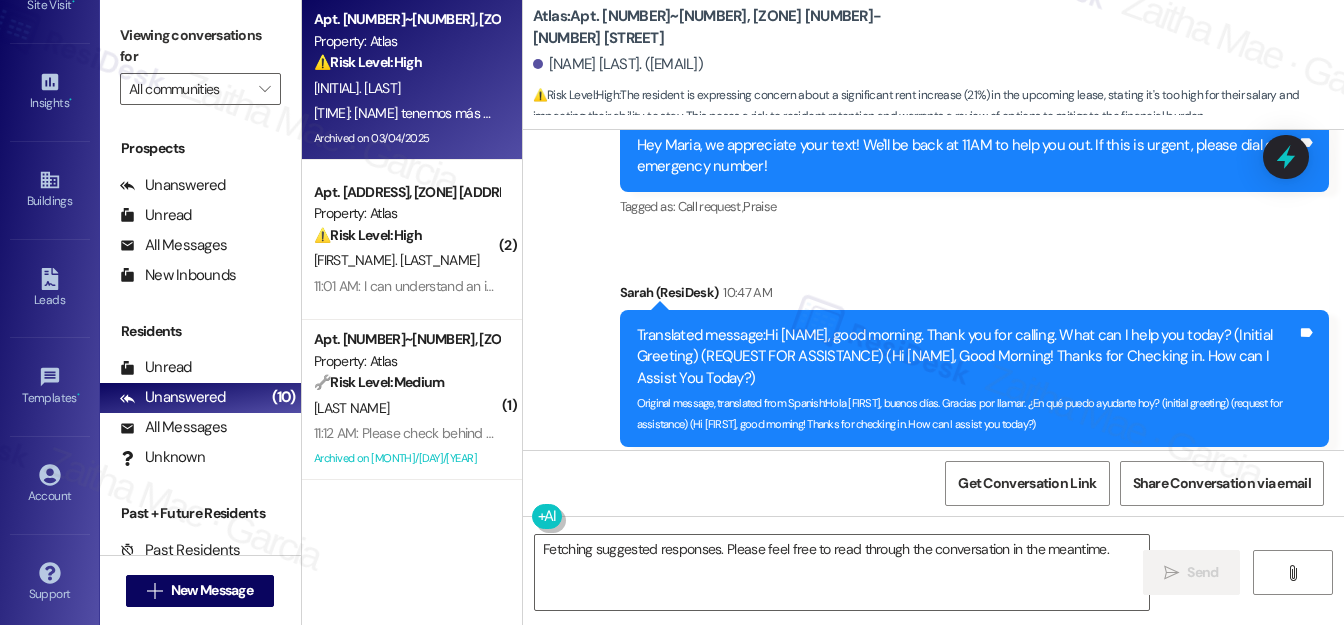 scroll, scrollTop: 15485, scrollLeft: 0, axis: vertical 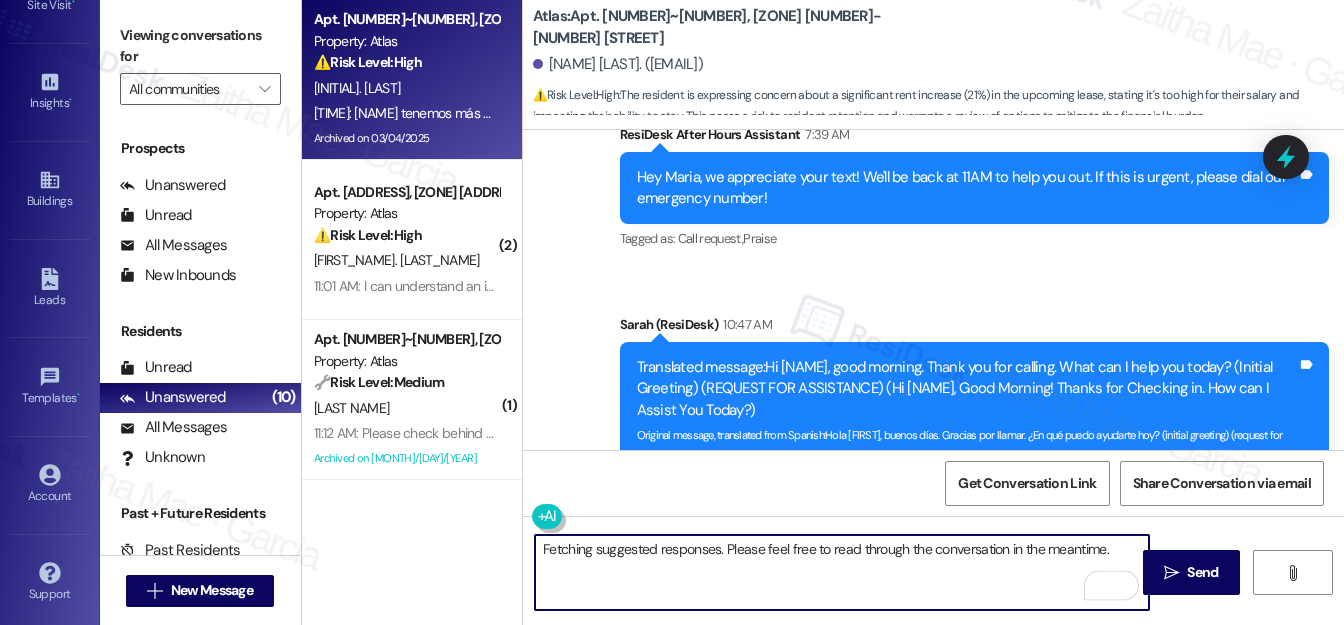 drag, startPoint x: 557, startPoint y: 547, endPoint x: 1114, endPoint y: 545, distance: 557.0036 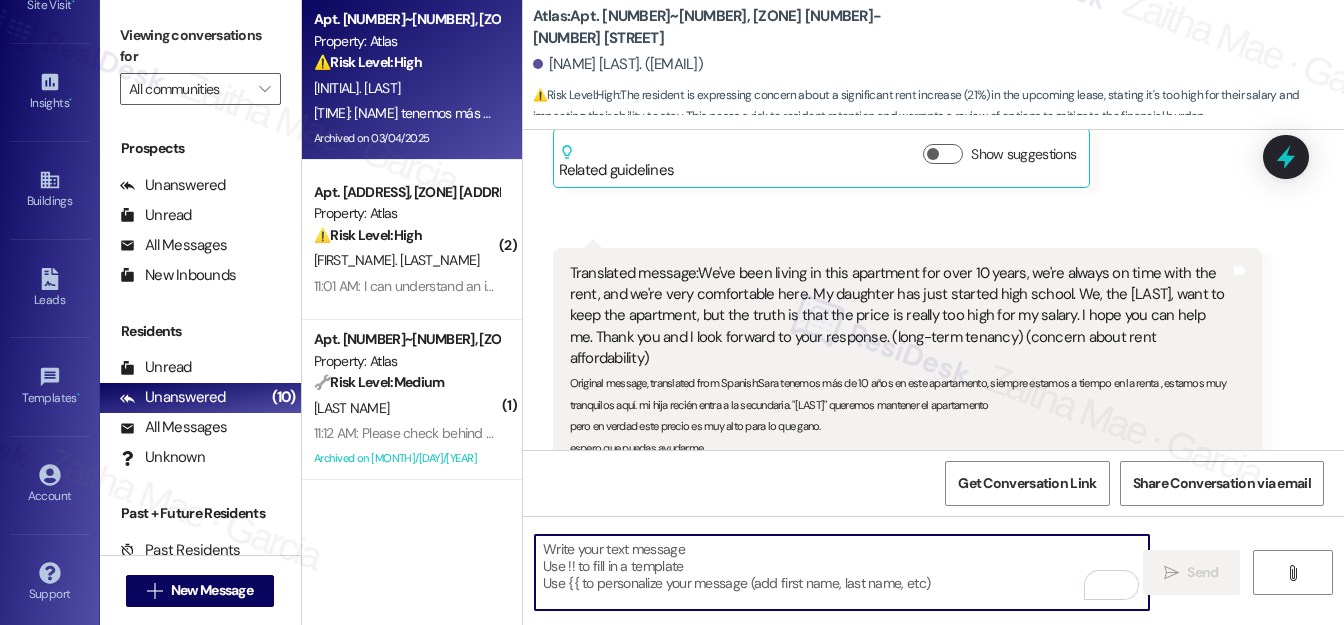 scroll, scrollTop: 16146, scrollLeft: 0, axis: vertical 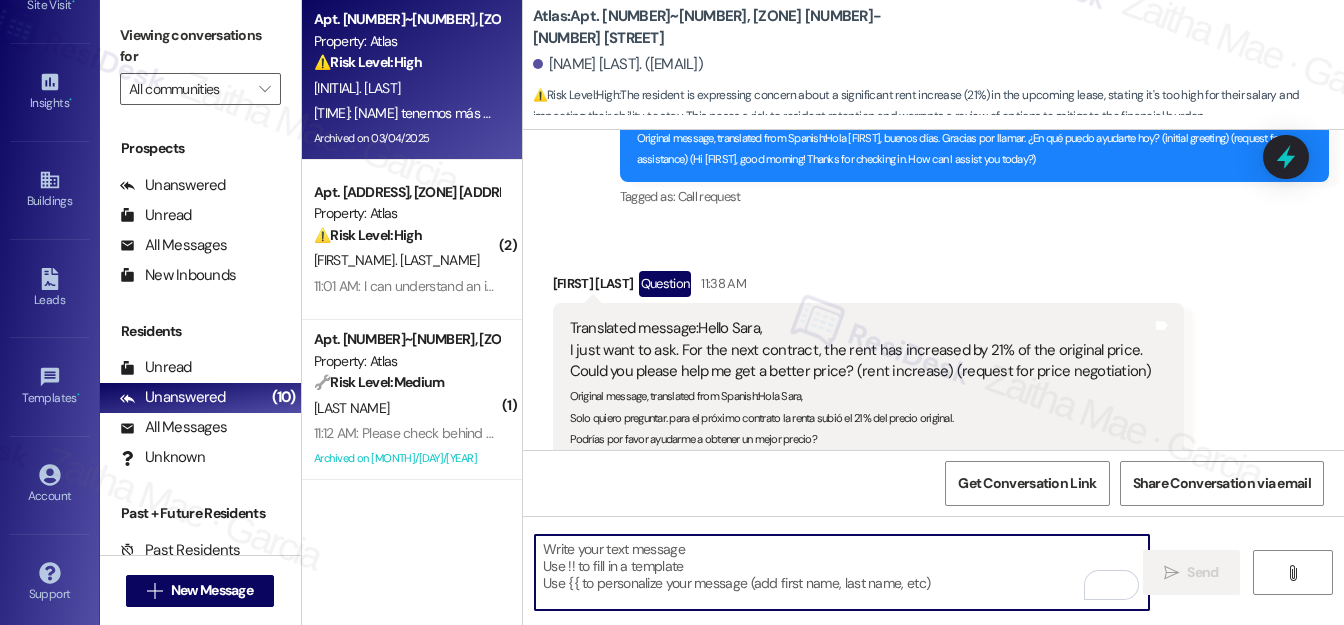 paste on "Thank you for sharing your concerns so openly, Maria. I completely understand how important it is for your family to remain in a place that feels like home, especially with your daughter just starting high school.
I’ll go ahead and check with the team to see what options might be available regarding the renewal rate. While I can’t make any guarantees, I’ll make sure your request is shared and follow up with you as soon as I have more information." 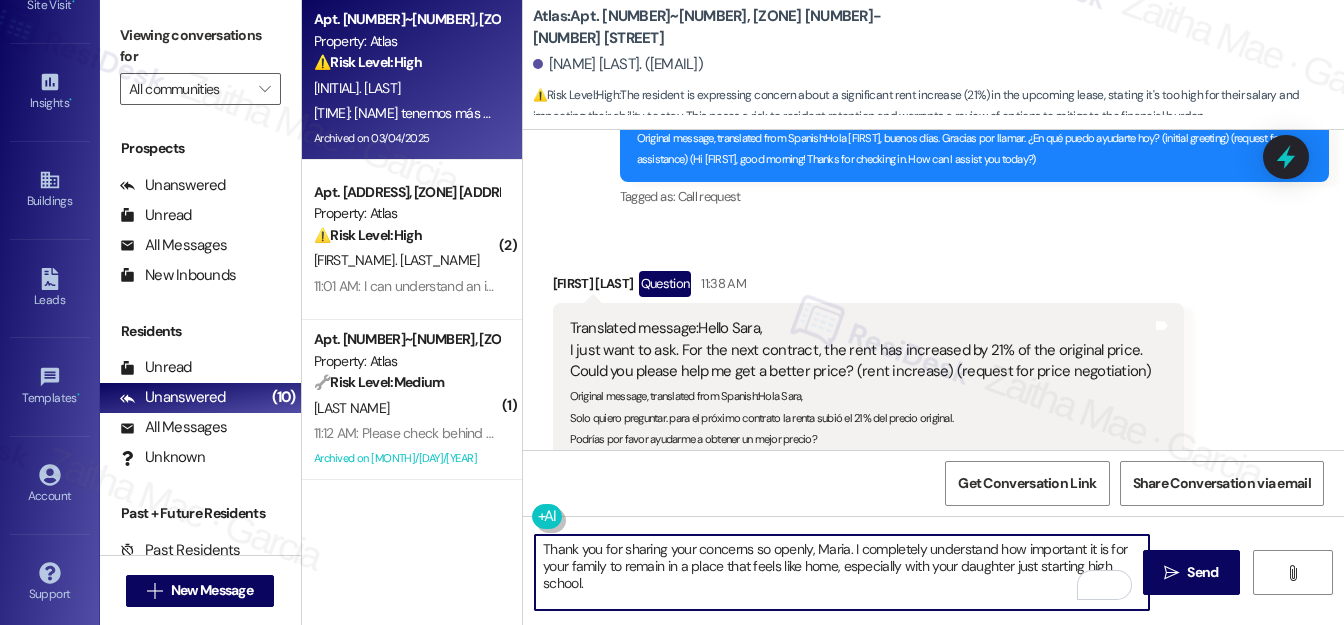 scroll, scrollTop: 50, scrollLeft: 0, axis: vertical 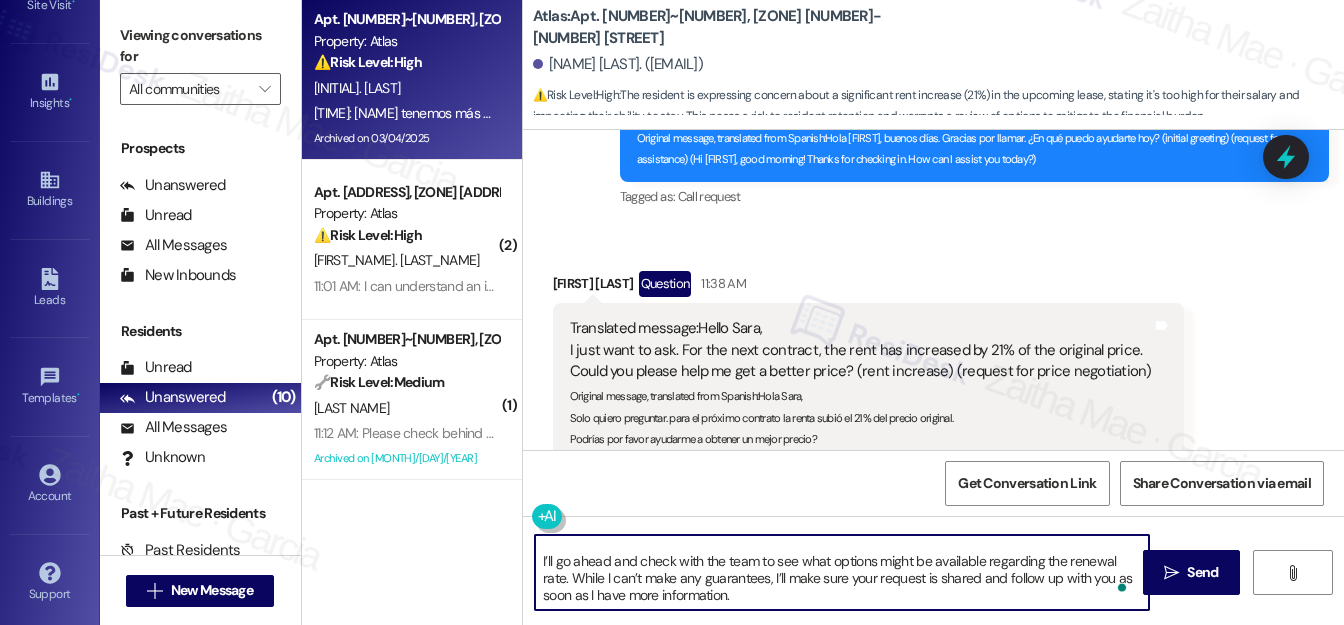 click on "Thank you for sharing your concerns so openly, Maria. I completely understand how important it is for your family to remain in a place that feels like home, especially with your daughter just starting high school.
I’ll go ahead and check with the team to see what options might be available regarding the renewal rate. While I can’t make any guarantees, I’ll make sure your request is shared and follow up with you as soon as I have more information." at bounding box center [842, 572] 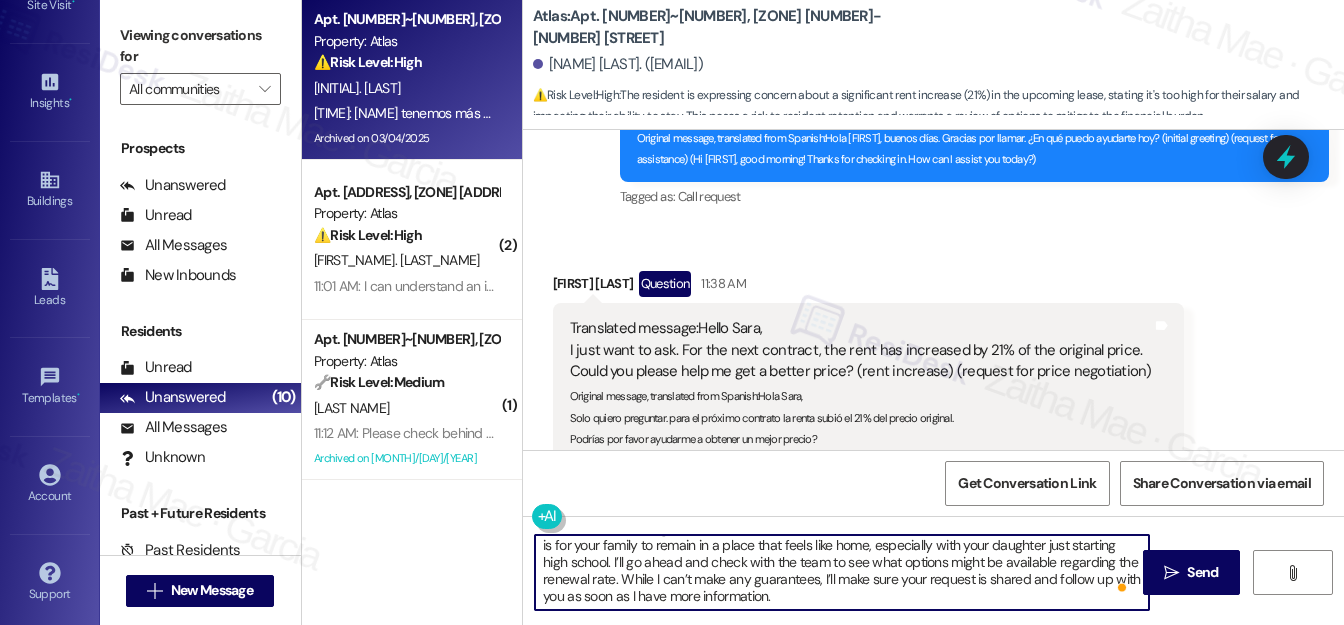 click on "Thank you for sharing your concerns so openly, [FIRST] [LAST]. I completely understand how important it is for your family to remain in a place that feels like home, especially with your daughter just starting high school. I’ll go ahead and check with the team to see what options might be available regarding the renewal rate. While I can’t make any guarantees, I’ll make sure your request is shared and follow up with you as soon as I have more information." at bounding box center (842, 572) 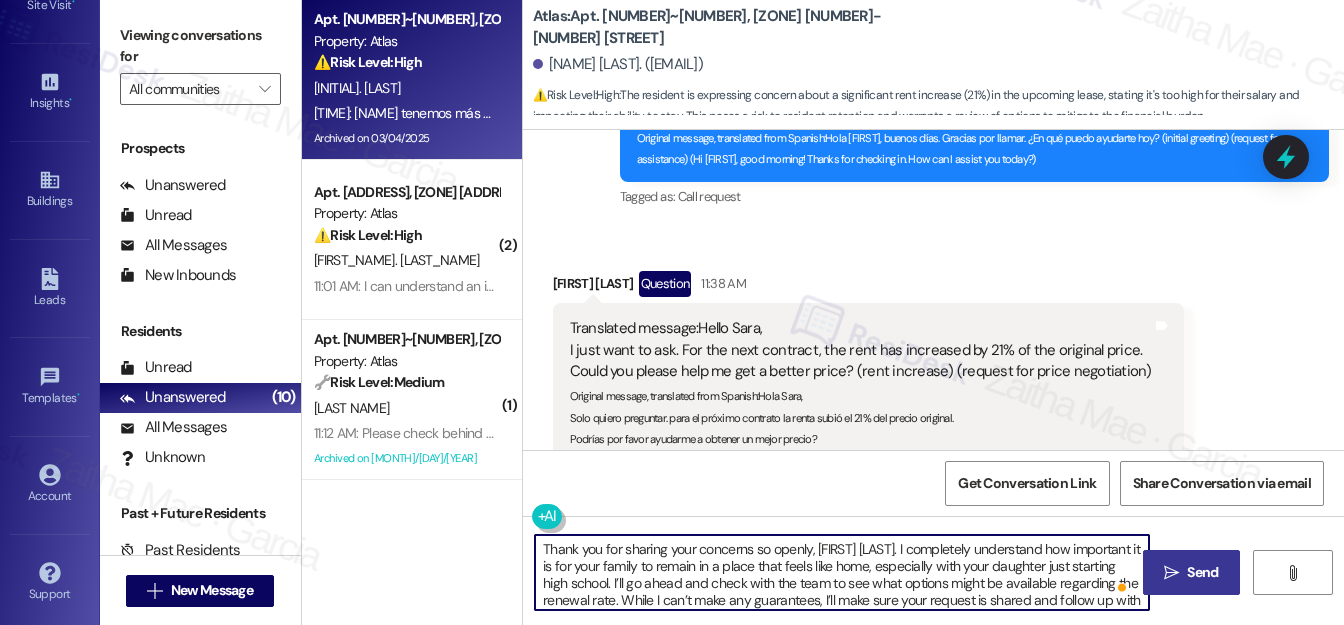 type on "Thank you for sharing your concerns so openly, [FIRST] [LAST]. I completely understand how important it is for your family to remain in a place that feels like home, especially with your daughter just starting high school. I’ll go ahead and check with the team to see what options might be available regarding the renewal rate. While I can’t make any guarantees, I’ll make sure your request is shared and follow up with you as soon as I have more information." 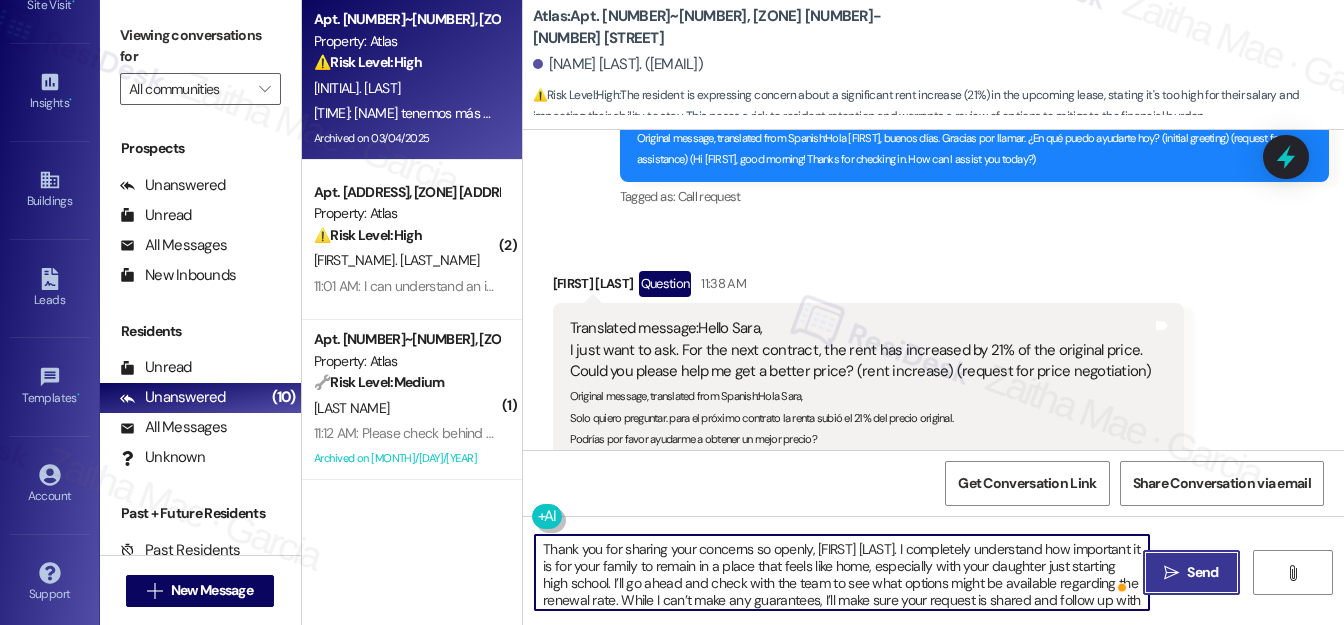 click on "Send" at bounding box center (1202, 572) 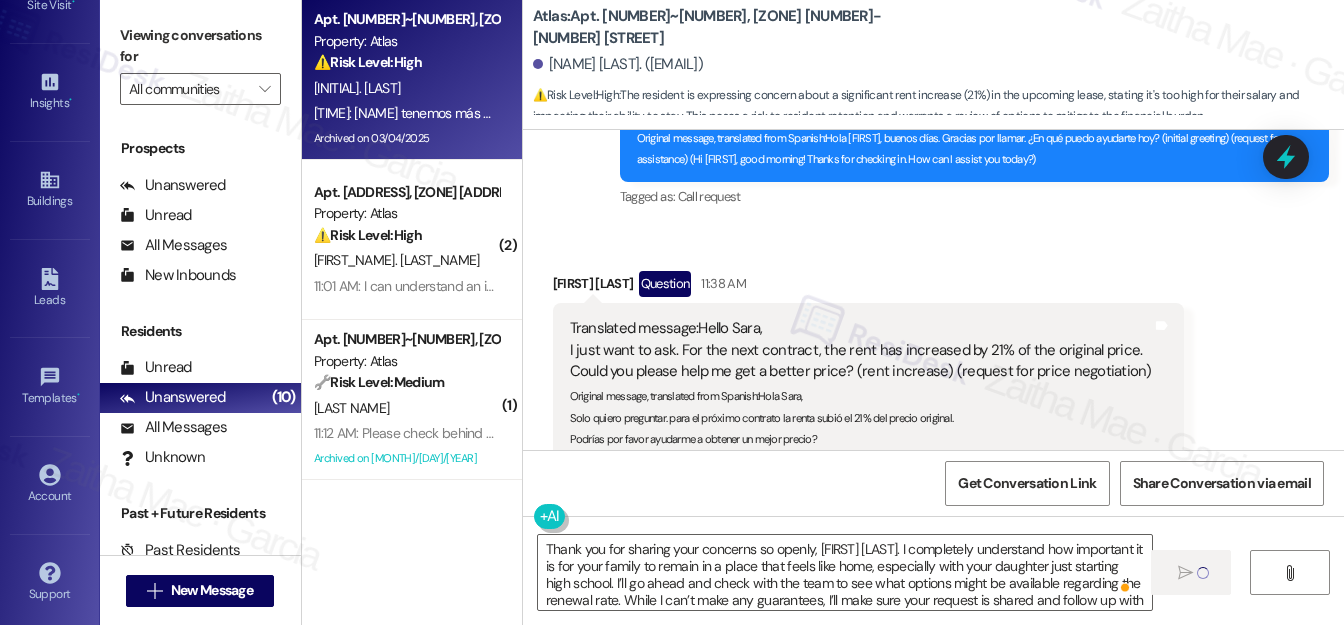 type 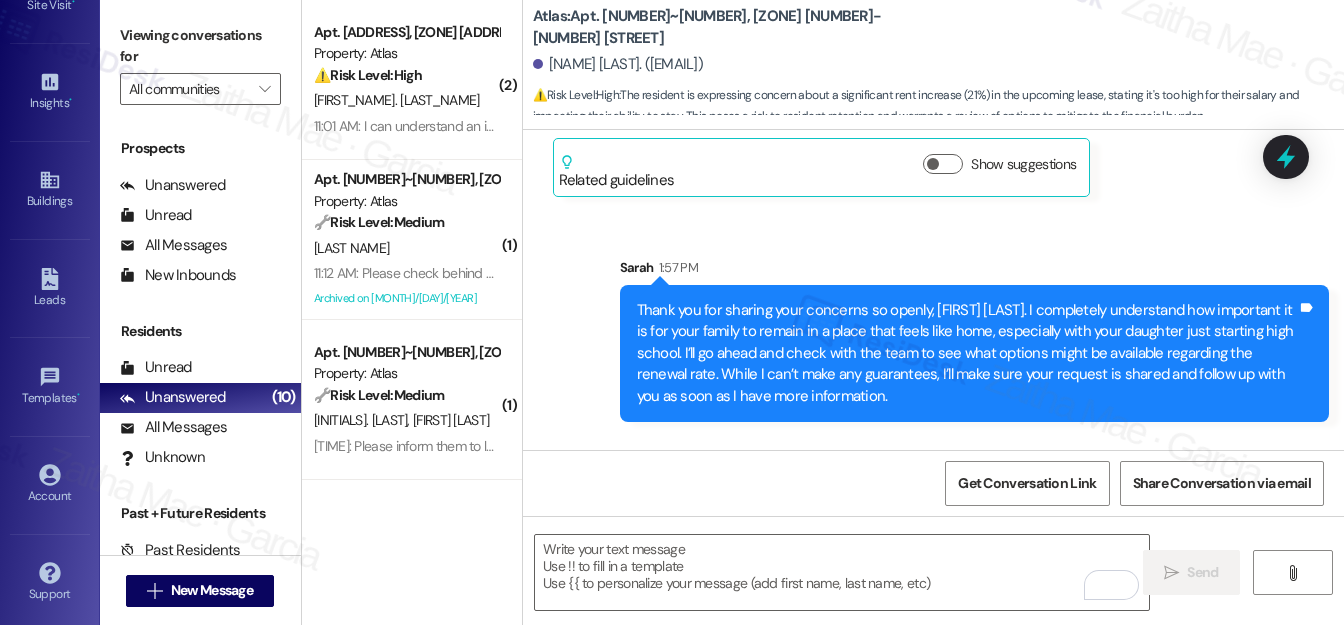 scroll, scrollTop: 16643, scrollLeft: 0, axis: vertical 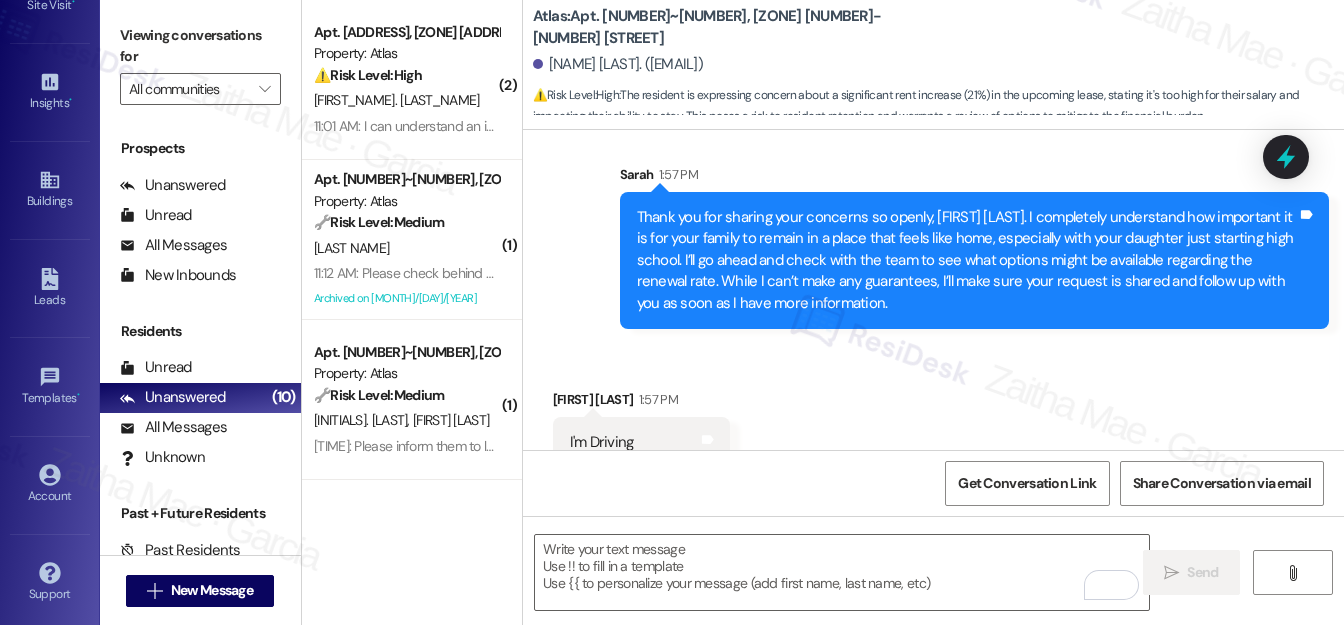 drag, startPoint x: 1288, startPoint y: 140, endPoint x: 1285, endPoint y: 151, distance: 11.401754 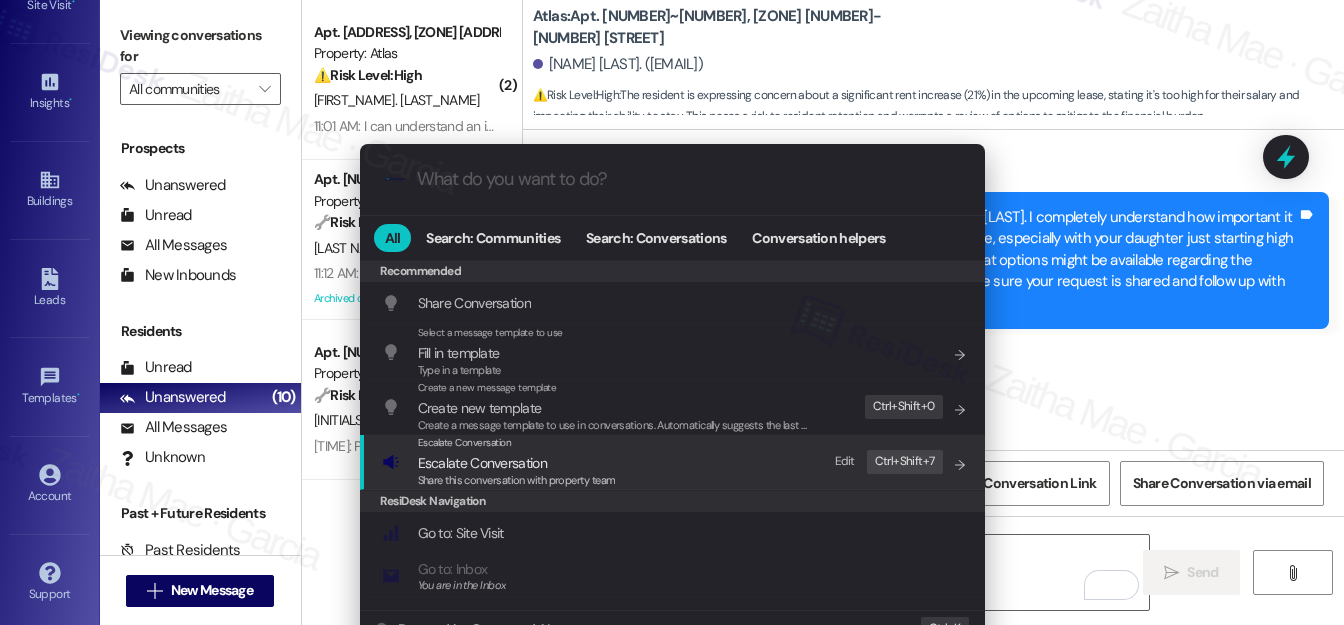 click on "Escalate Conversation" at bounding box center [482, 463] 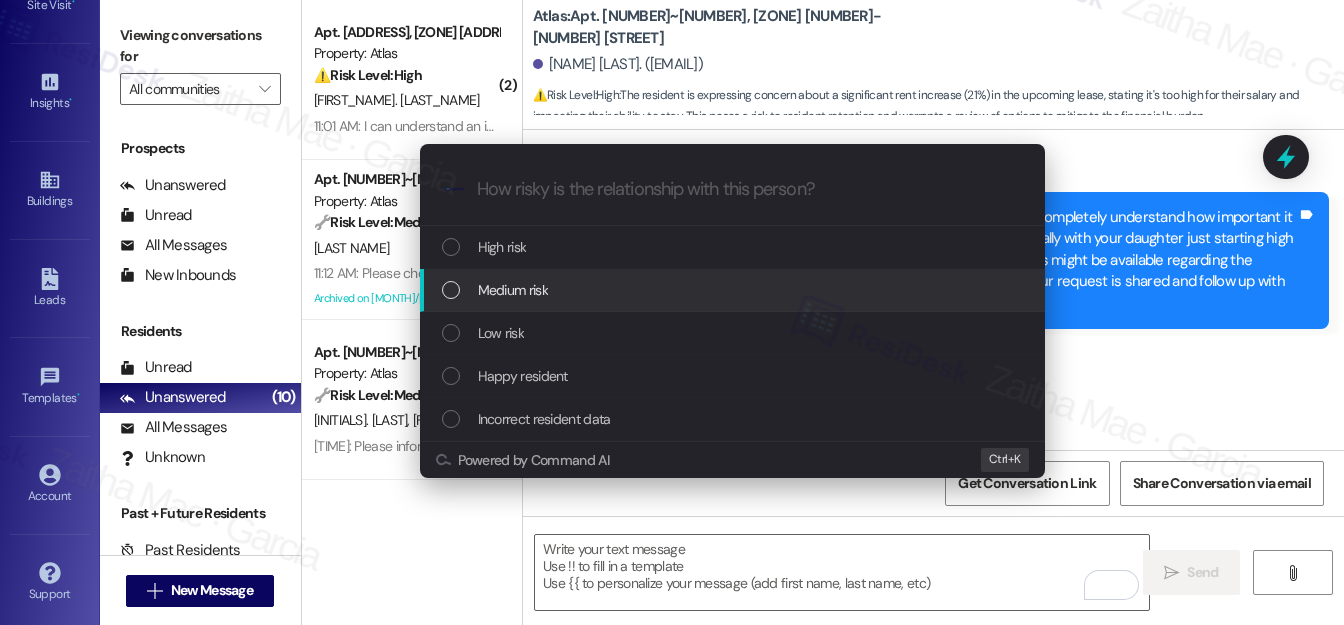click on "Medium risk" at bounding box center [513, 290] 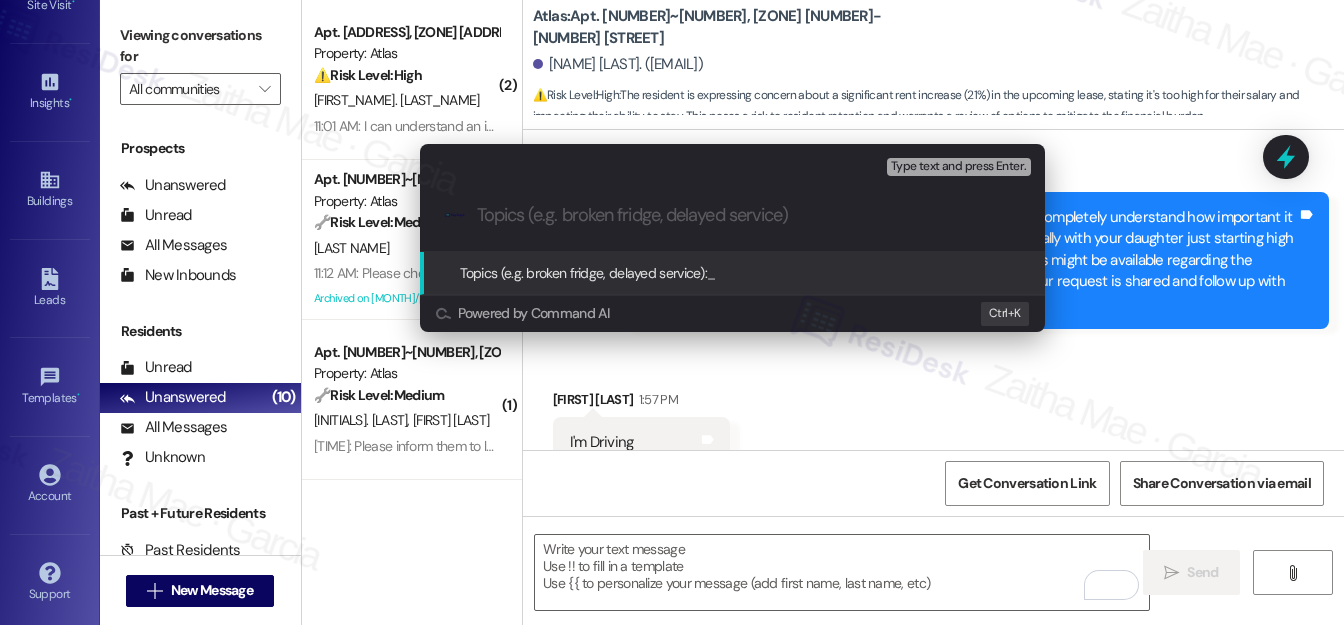 paste on "Rent Renewal Concern – Request for Rate Review" 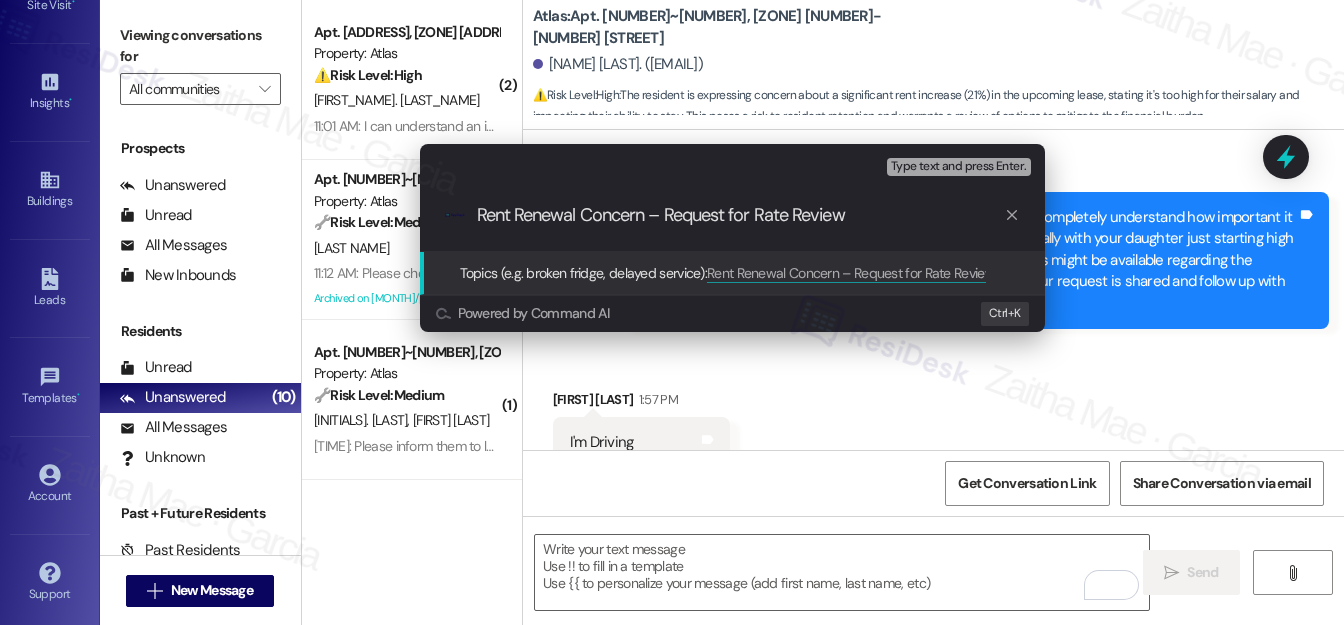 type 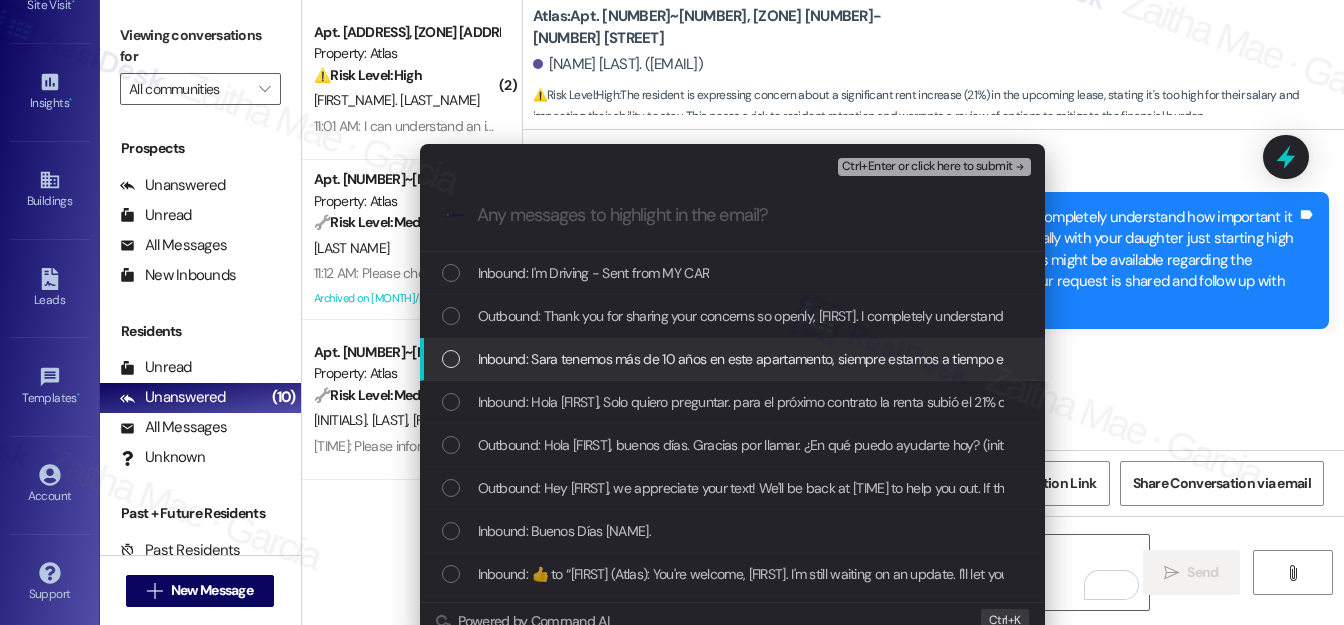 click on "Inbound: Sara tenemos más de 10 años en este apartamento, siempre  estamos a tiempo en la renta , estamos muy tranquilos aquí.  mi hija recién entra a la secundaria. "Solorio" queremos mantener el apartamento
pero en verdad este precio es muy alto para lo que gano.
espero que puedas ayudarme.
Gracias y espero tu respuesta." at bounding box center [734, 359] 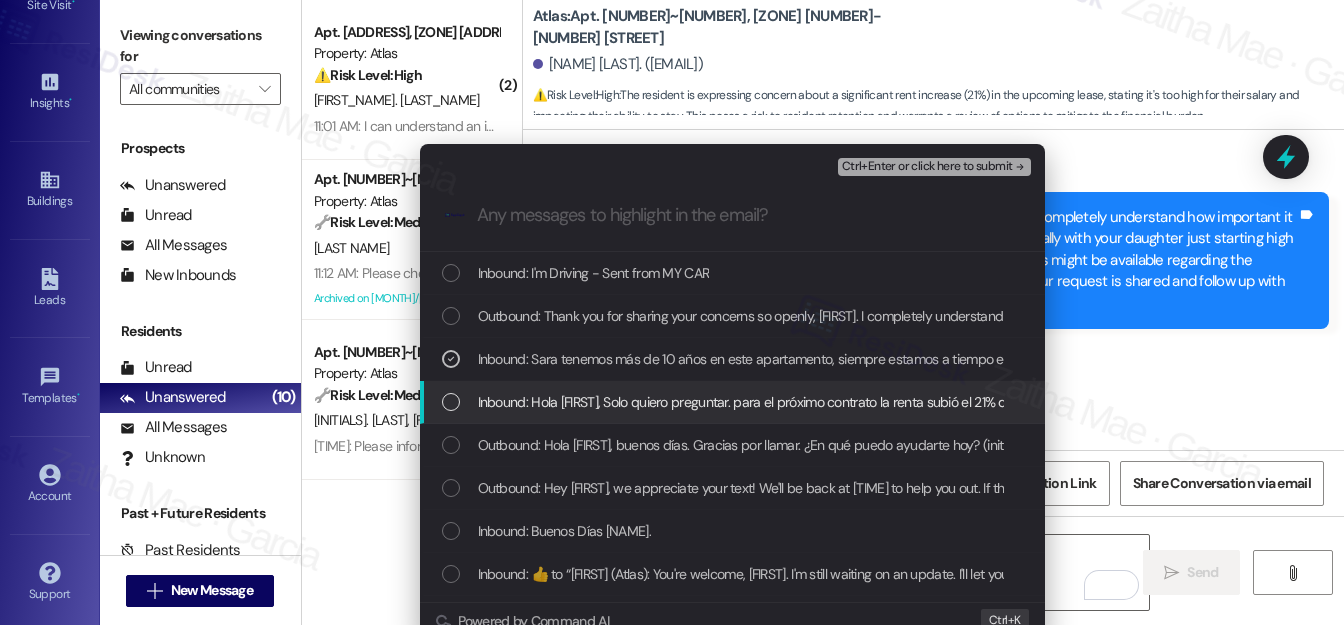 click at bounding box center (451, 402) 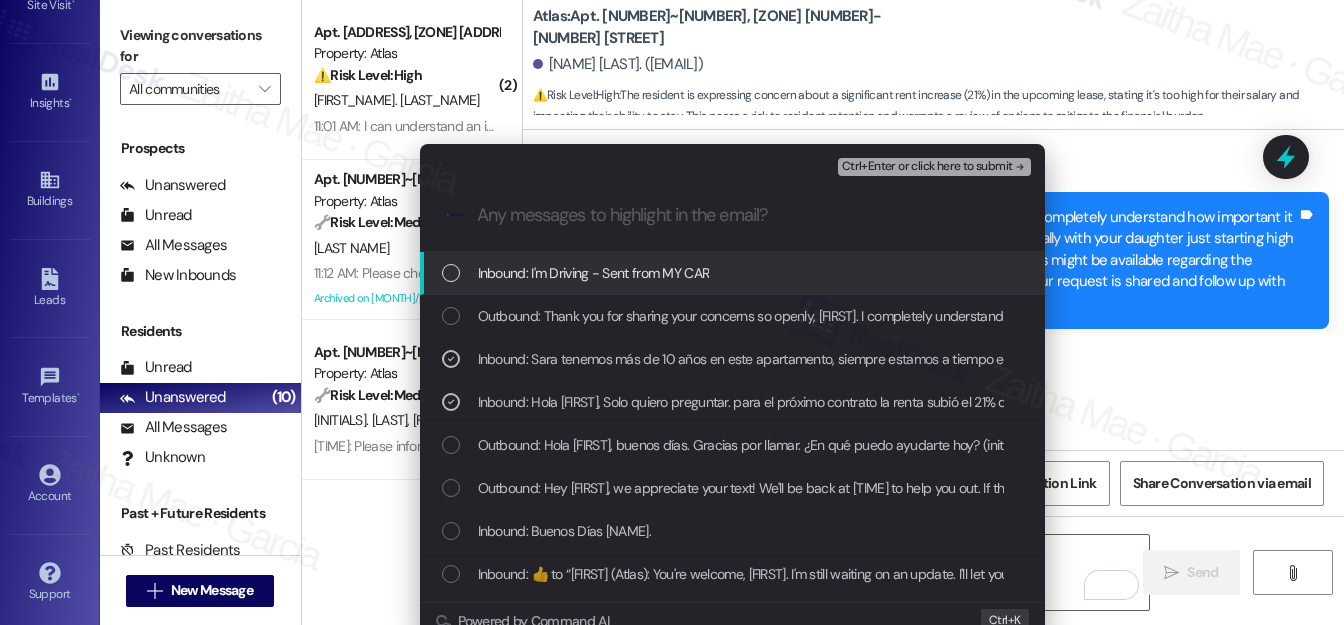 click on "Ctrl+Enter or click here to submit" at bounding box center (927, 167) 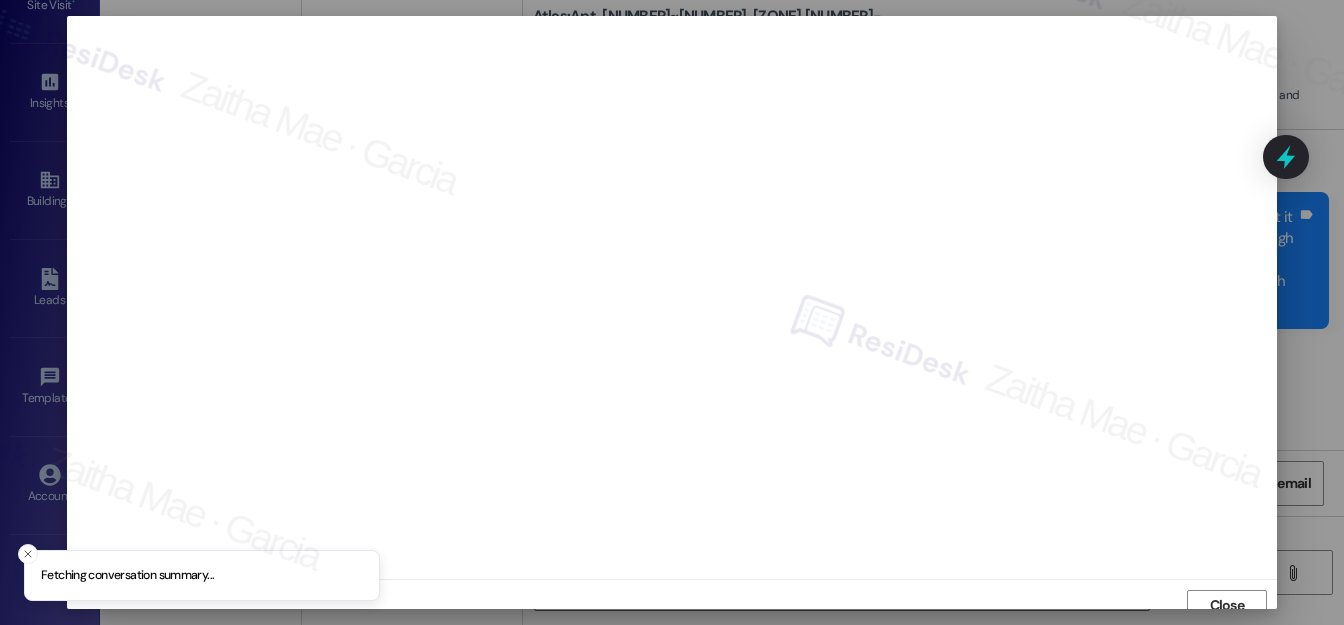 scroll, scrollTop: 12, scrollLeft: 0, axis: vertical 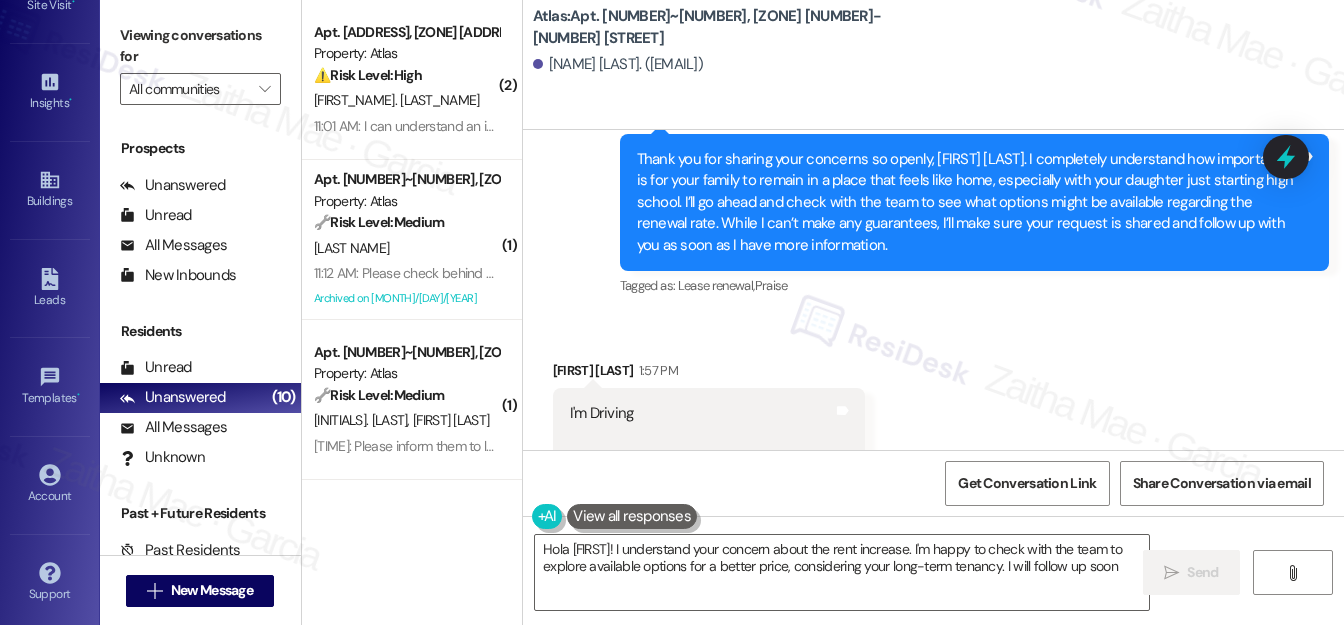 type on "Hola Maria! I understand your concern about the rent increase. I'm happy to check with the team to explore available options for a better price, considering your long-term tenancy. I will follow up soon!" 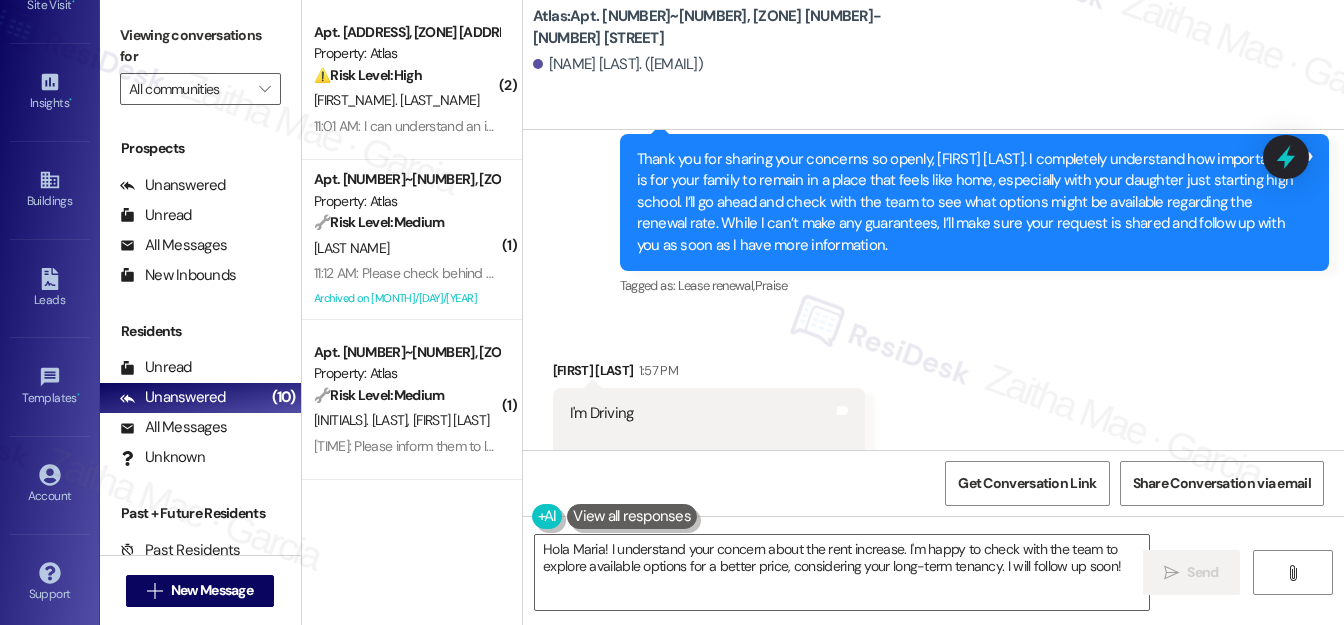 scroll, scrollTop: 16702, scrollLeft: 0, axis: vertical 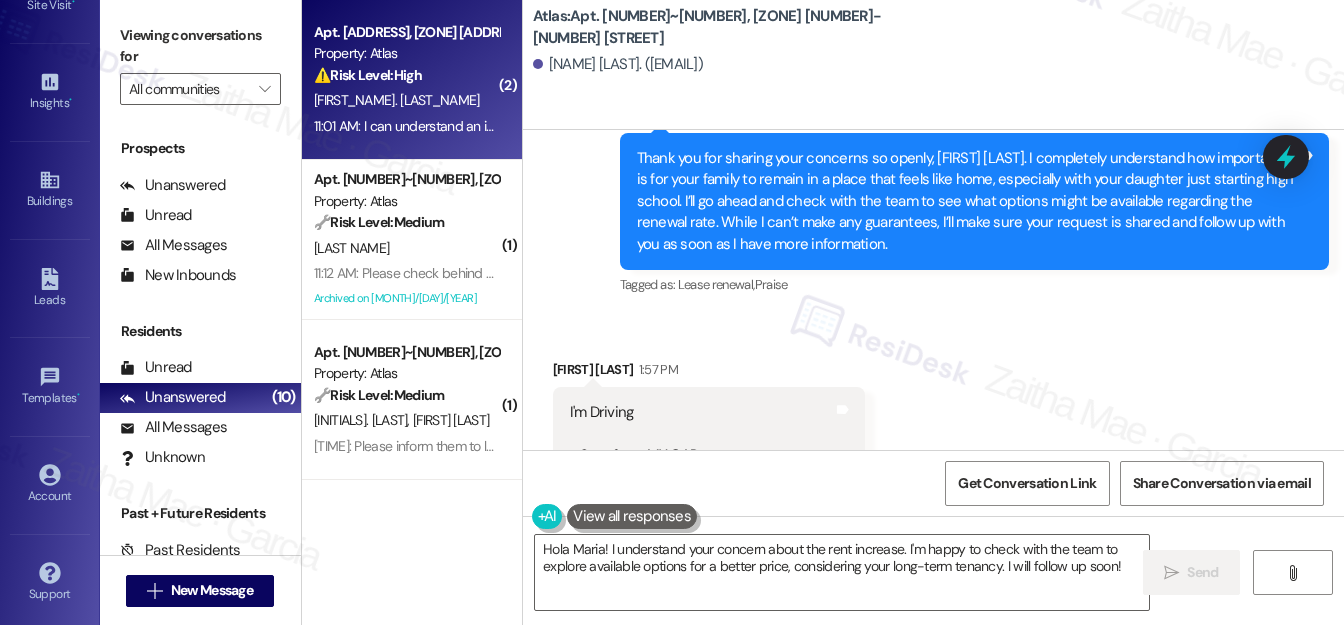 click on "[FIRST_NAME]. [LAST_NAME]" at bounding box center (406, 100) 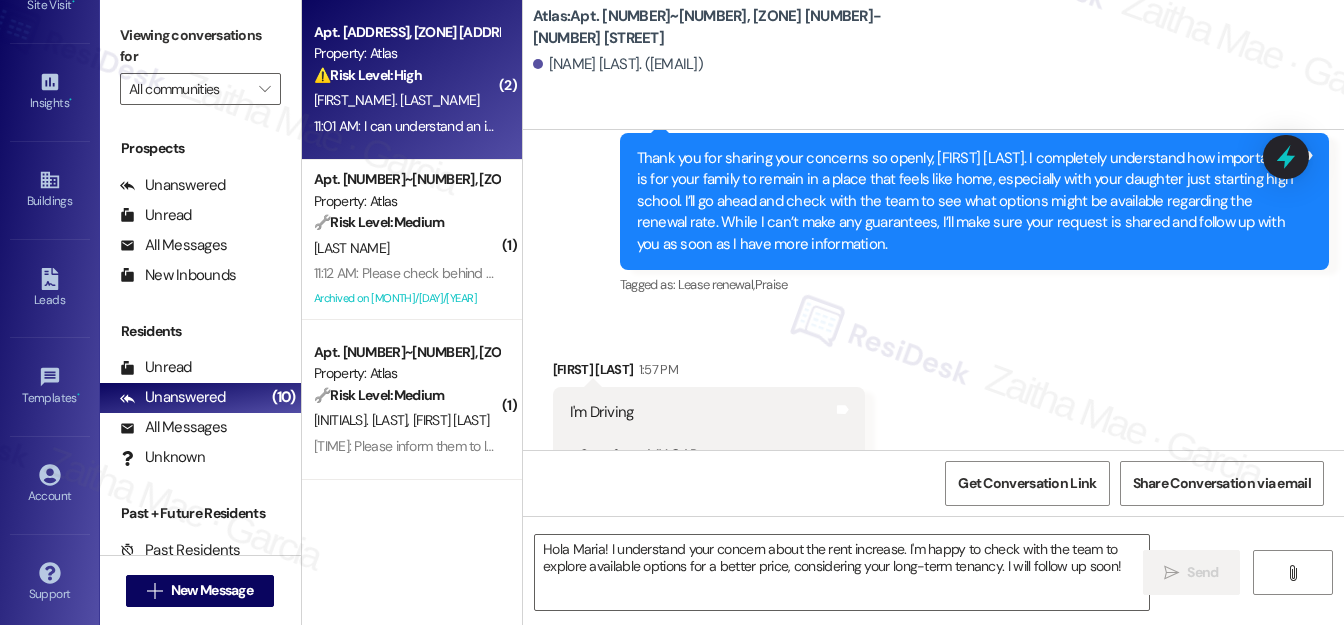 type on "Fetching suggested responses. Please feel free to read through the conversation in the meantime." 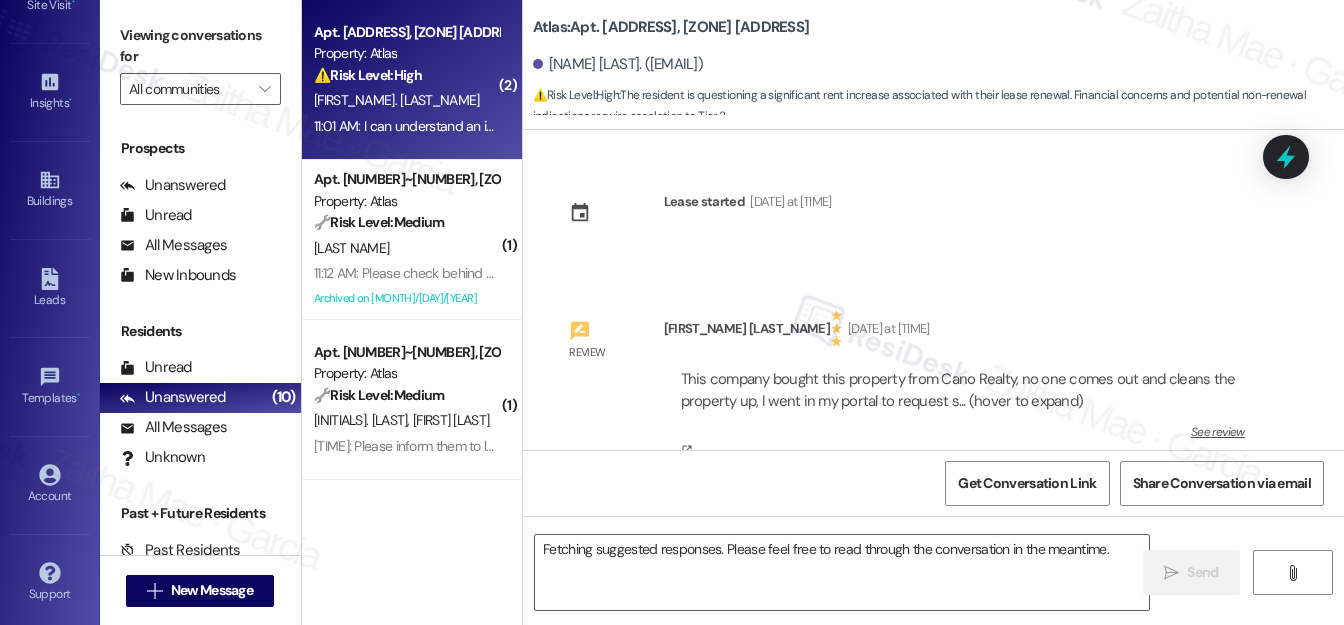 scroll, scrollTop: 15817, scrollLeft: 0, axis: vertical 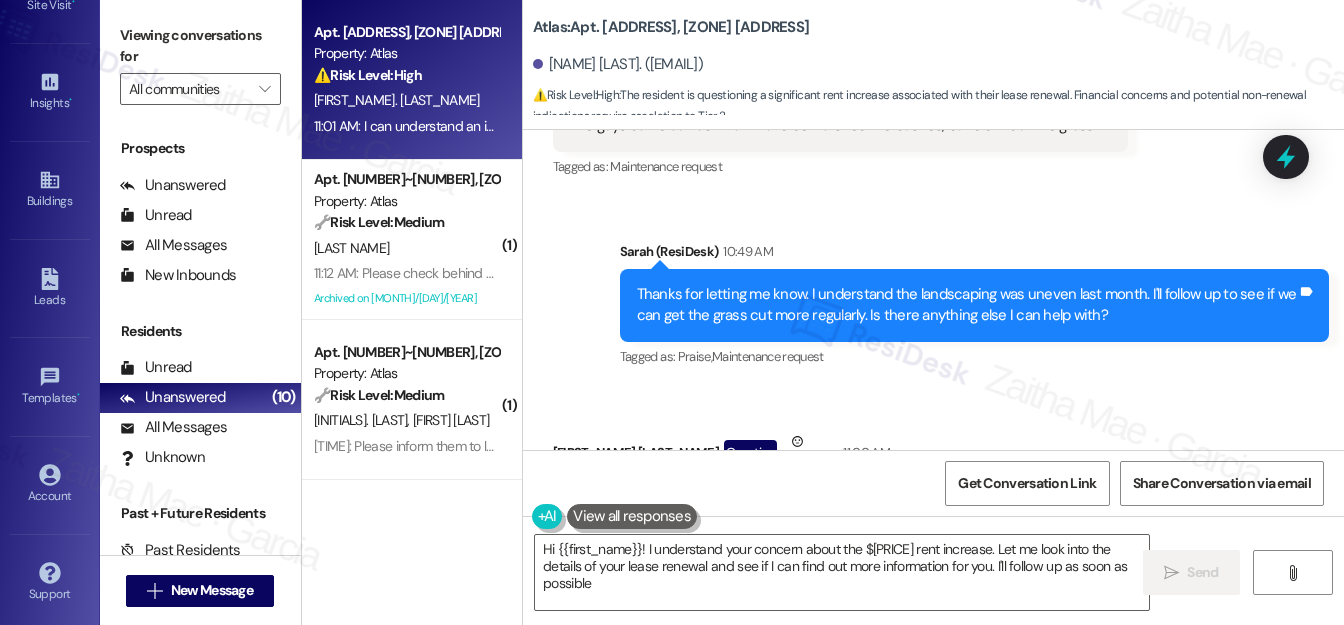type on "Hi {{first_name}}! I understand your concern about the $180 rent increase. Let me look into the details of your lease renewal and see if I can find out more information for you. I'll follow up as soon as possible!" 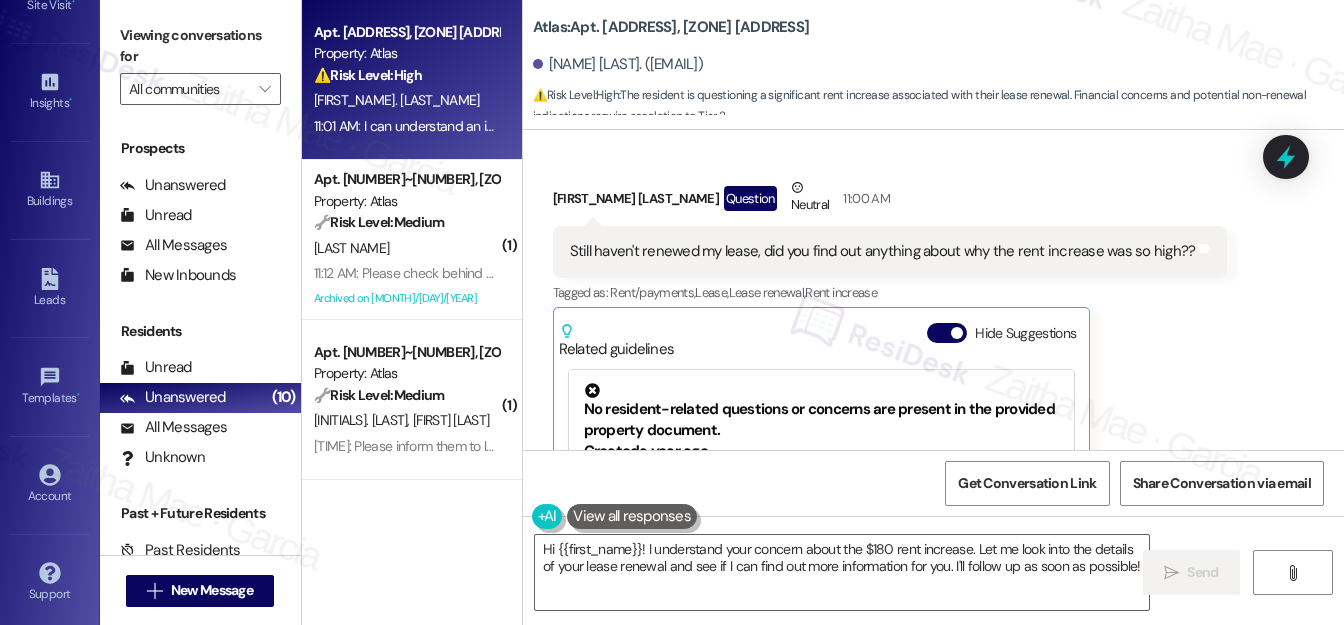 scroll, scrollTop: 15544, scrollLeft: 0, axis: vertical 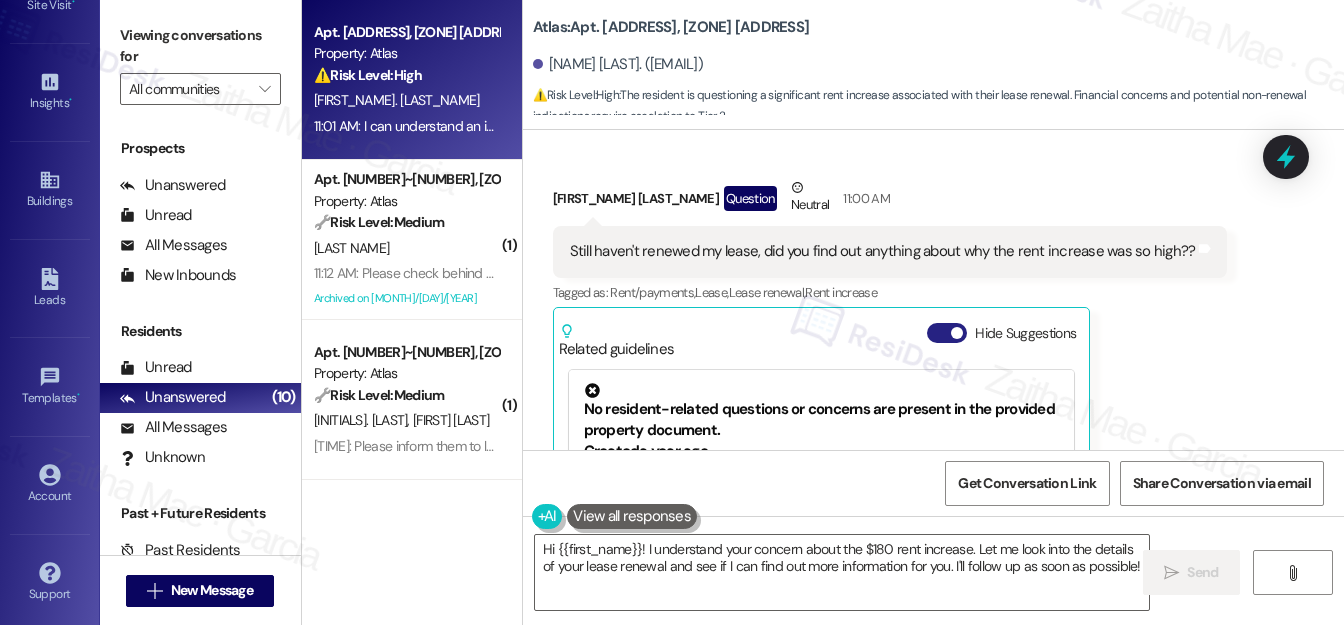 click on "Hide Suggestions" at bounding box center (947, 333) 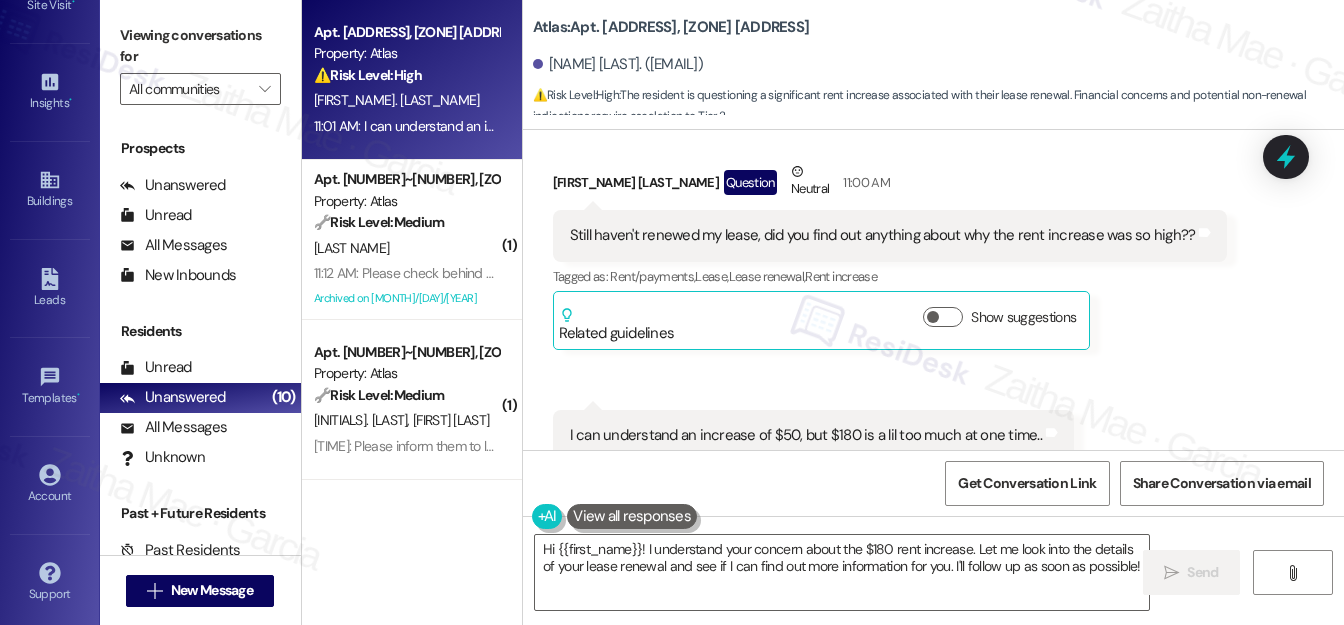 scroll, scrollTop: 15567, scrollLeft: 0, axis: vertical 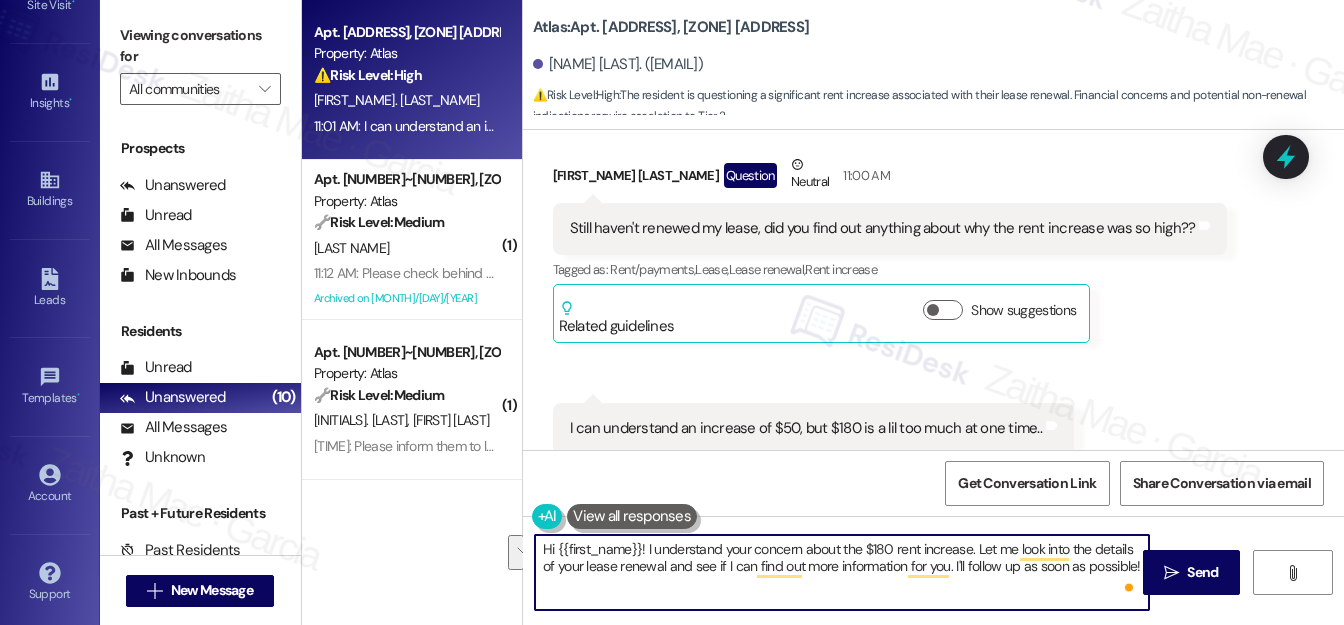 drag, startPoint x: 544, startPoint y: 548, endPoint x: 1136, endPoint y: 566, distance: 592.27356 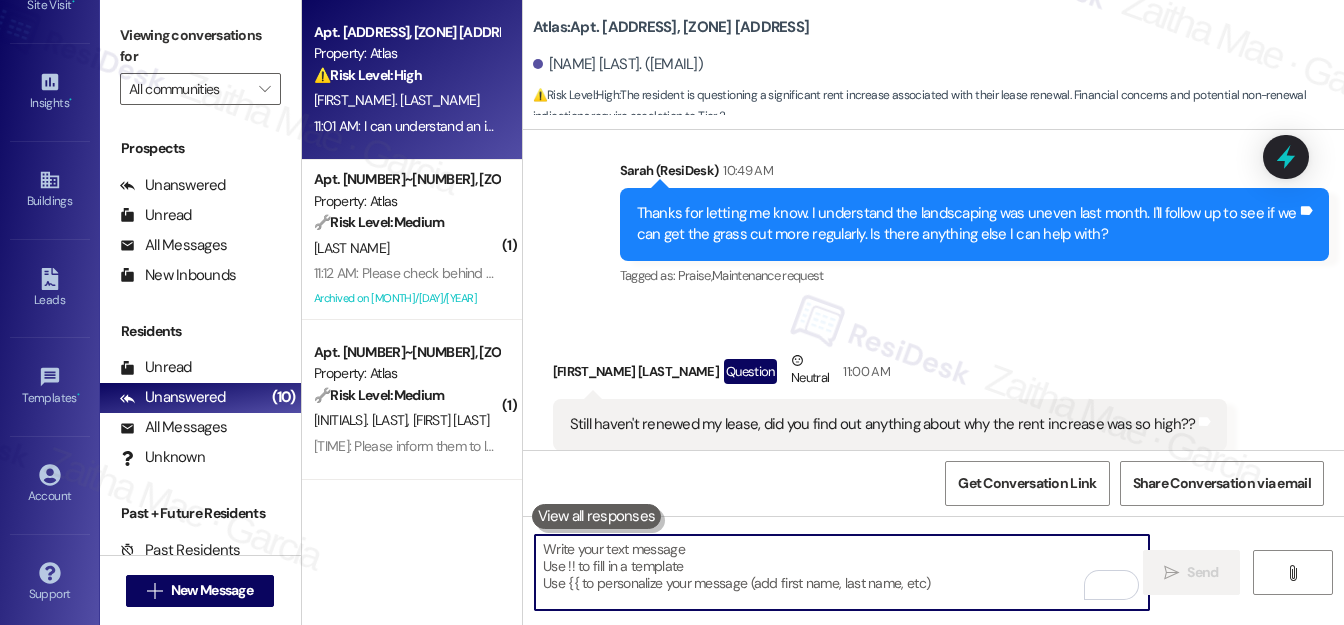 scroll, scrollTop: 15567, scrollLeft: 0, axis: vertical 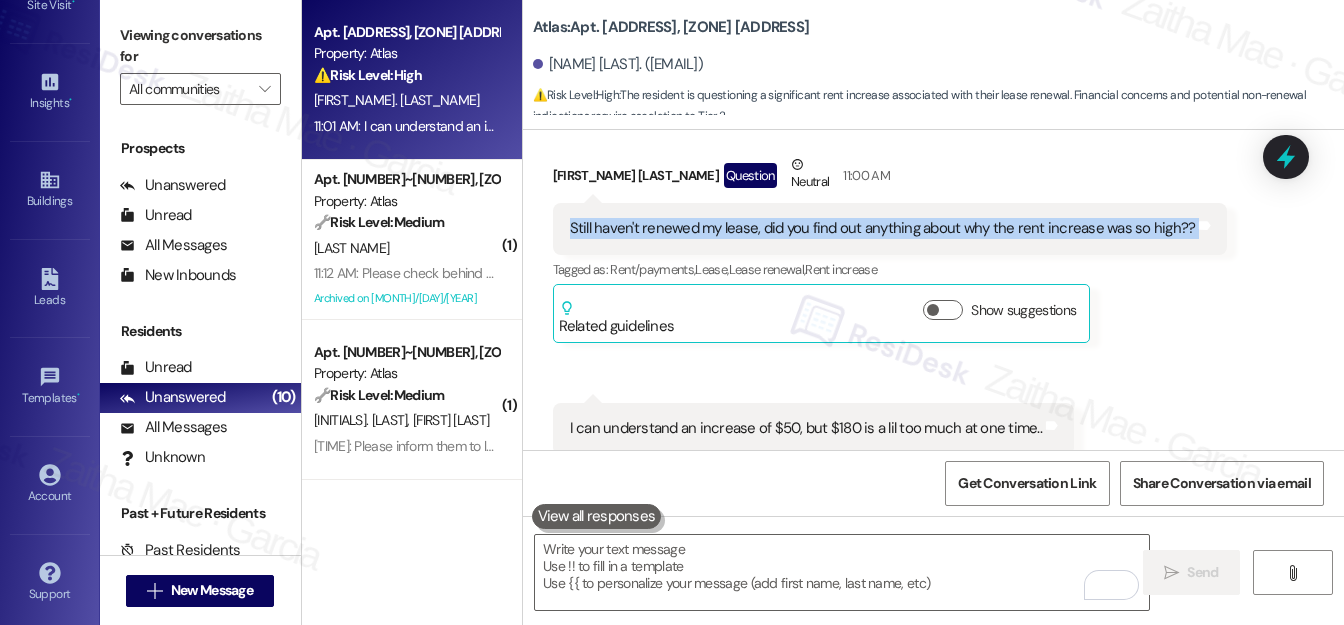 drag, startPoint x: 566, startPoint y: 177, endPoint x: 1187, endPoint y: 191, distance: 621.1578 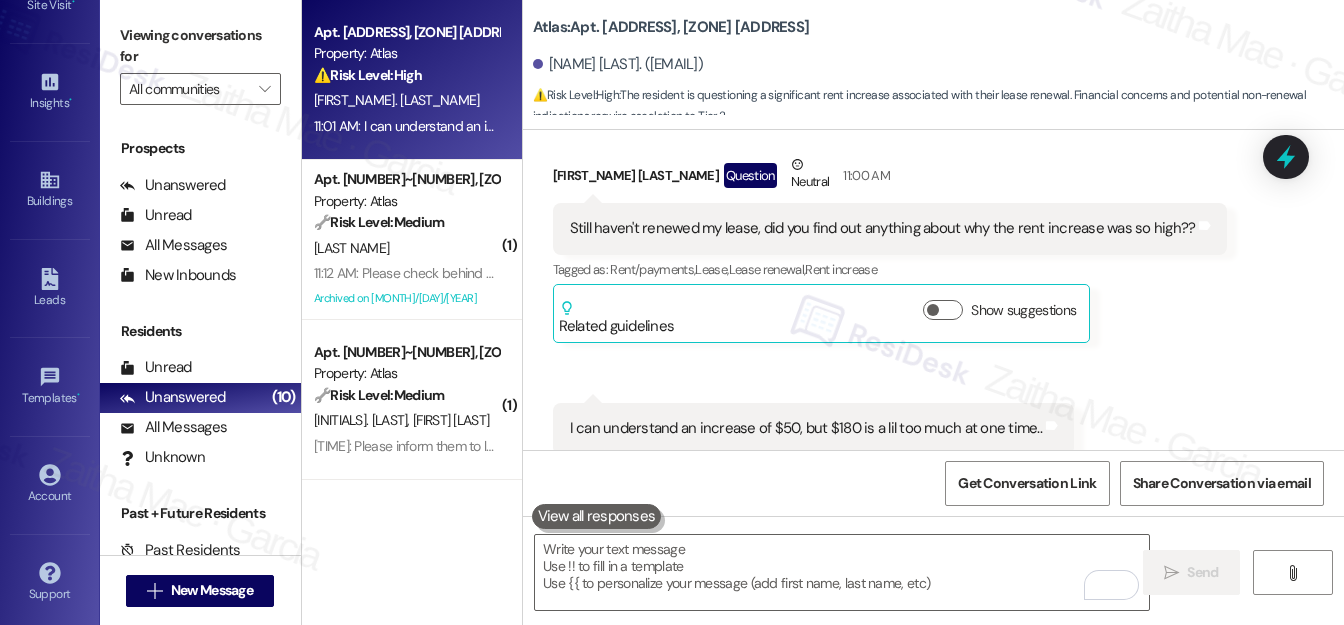 click on "Received via SMS [TIME] Patricia Wyatt Question   Neutral [TIME] Still haven't renewed my lease, did you find out anything about why the rent increase was so high?? Tags and notes Tagged as:   Rent/payments ,  Click to highlight conversations about Rent/payments Lease ,  Click to highlight conversations about Lease Lease renewal ,  Click to highlight conversations about Lease renewal Rent increase Click to highlight conversations about Rent increase  Related guidelines Show suggestions Received via SMS [TIME] Patricia Wyatt [TIME] I can understand an increase of $[PRICE], but $[PRICE] is a lil too much at one time.. Tags and notes Tagged as:   Rent/payments ,  Click to highlight conversations about Rent/payments Rent increase Click to highlight conversations about Rent increase" at bounding box center [933, 304] 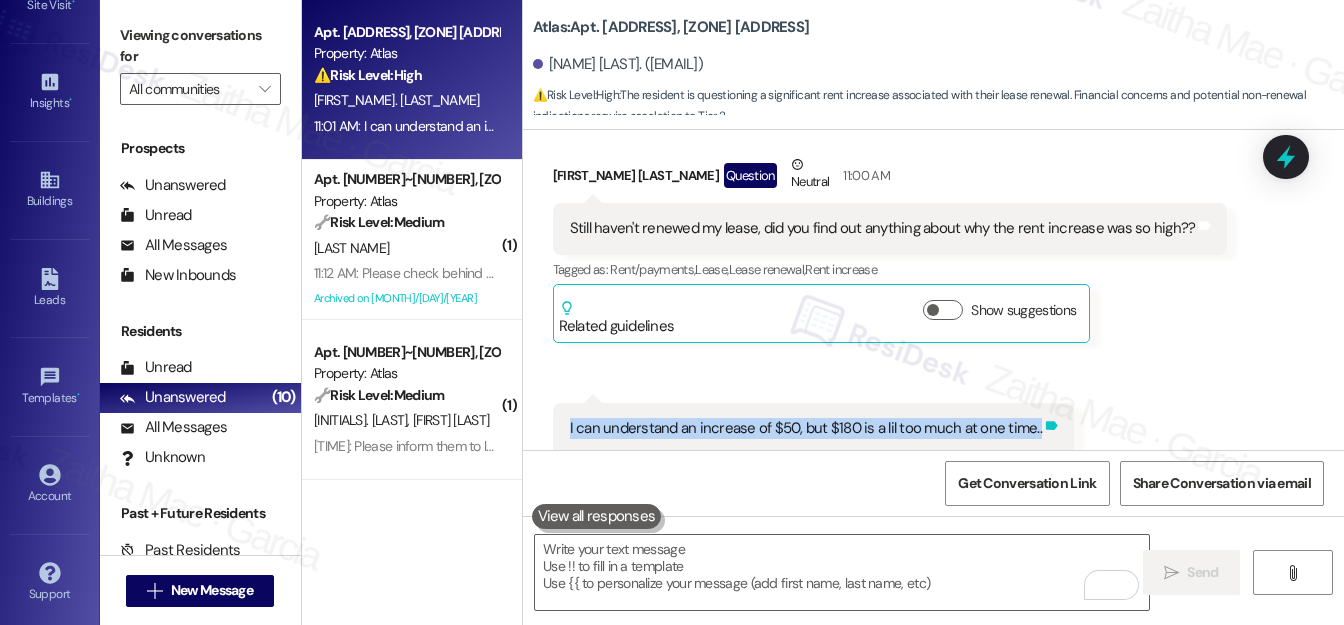 drag, startPoint x: 541, startPoint y: 381, endPoint x: 1029, endPoint y: 387, distance: 488.0369 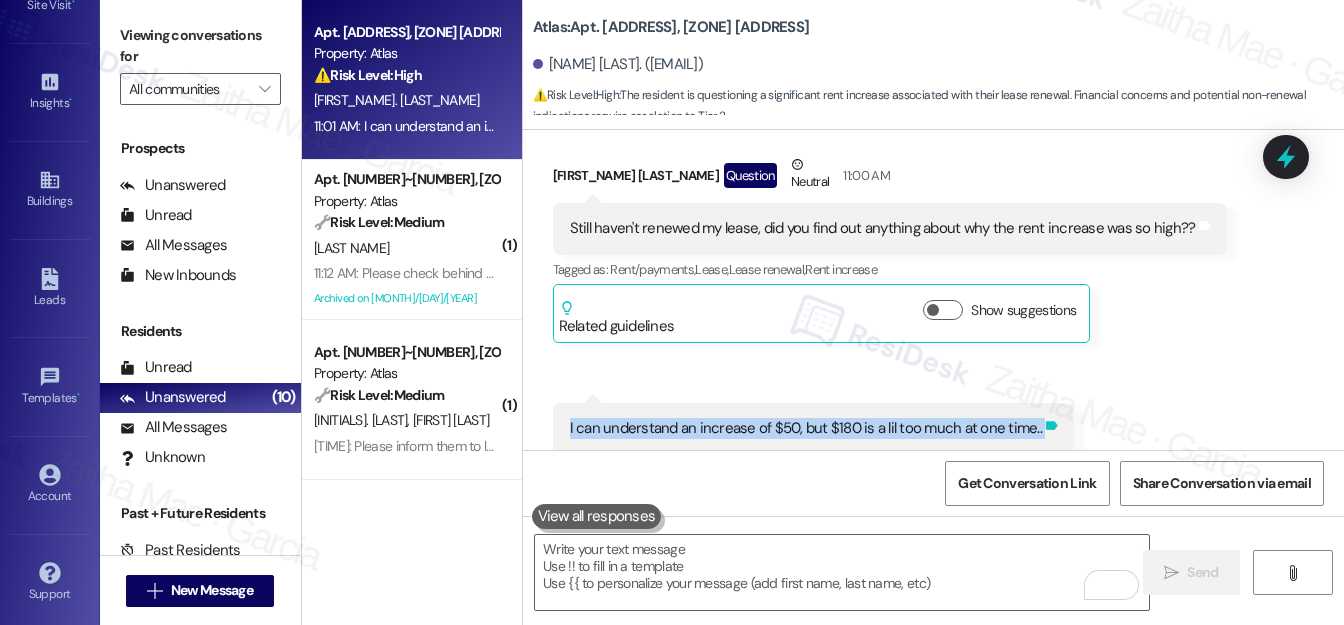 copy on "I can understand an increase of $[NUMBER], but $[NUMBER] is a lil too much at one time.. Tags and notes" 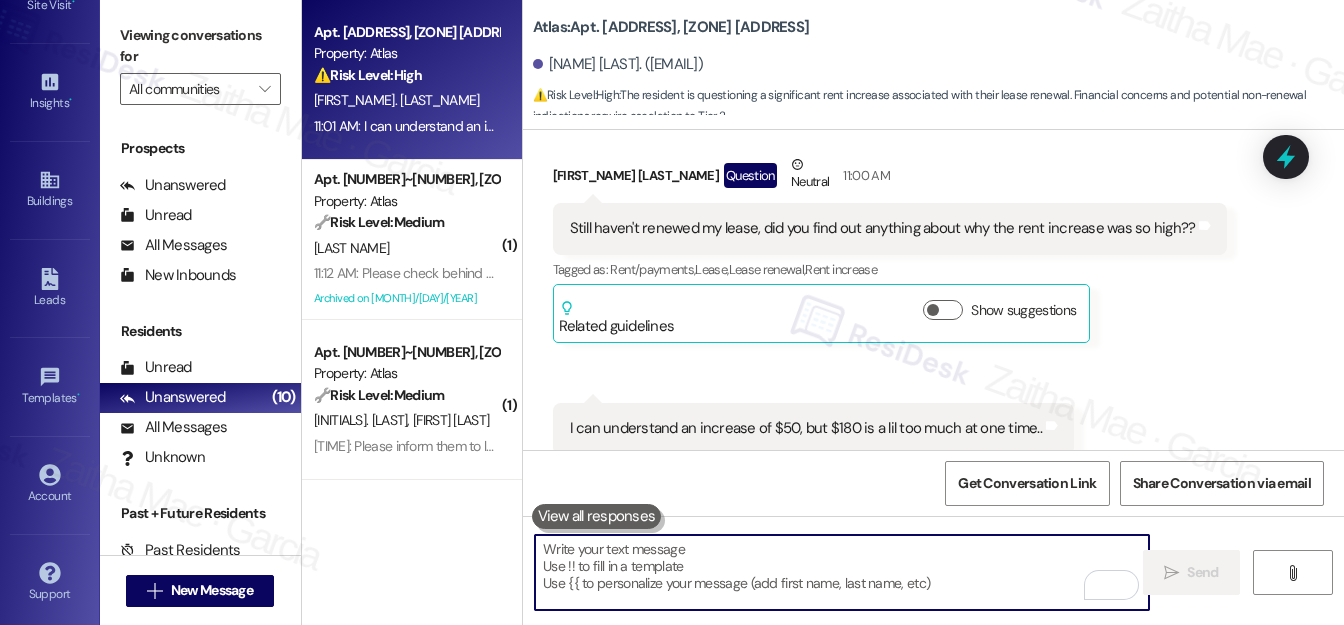 click at bounding box center (842, 572) 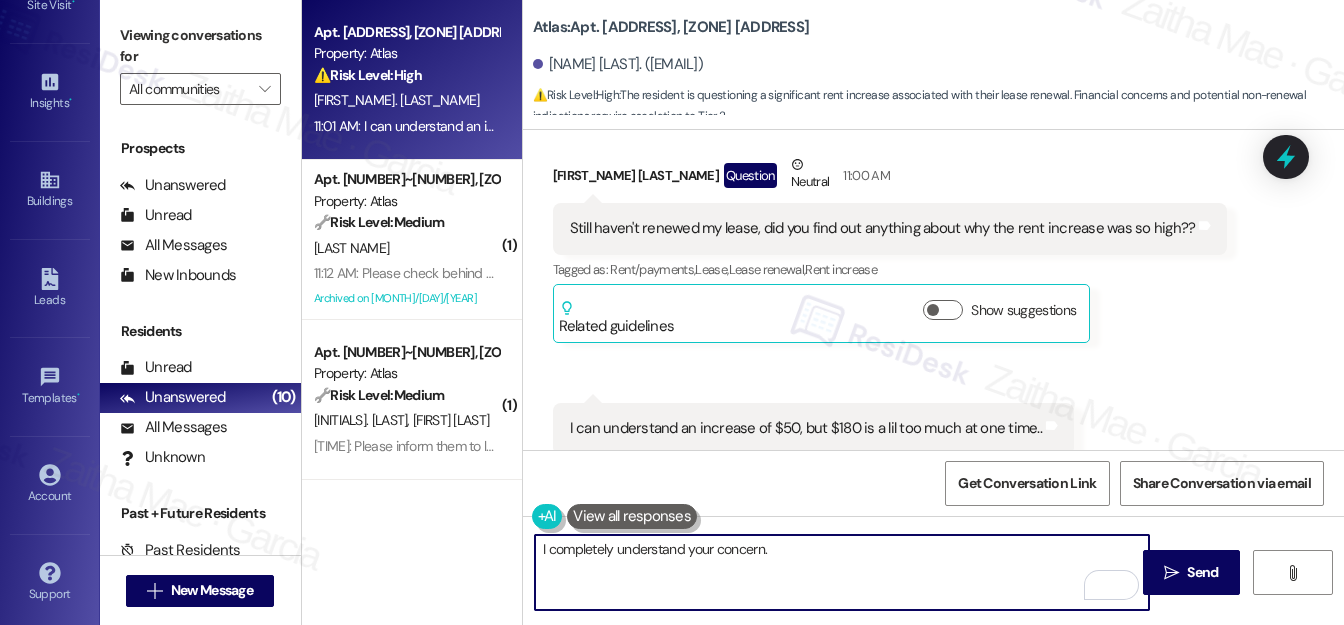 paste on "I haven’t heard back yet, but I’ll follow up with the team again and let them know this is still pending. I’ll make sure they’re aware of your feedback and the fact that you haven’t renewed yet." 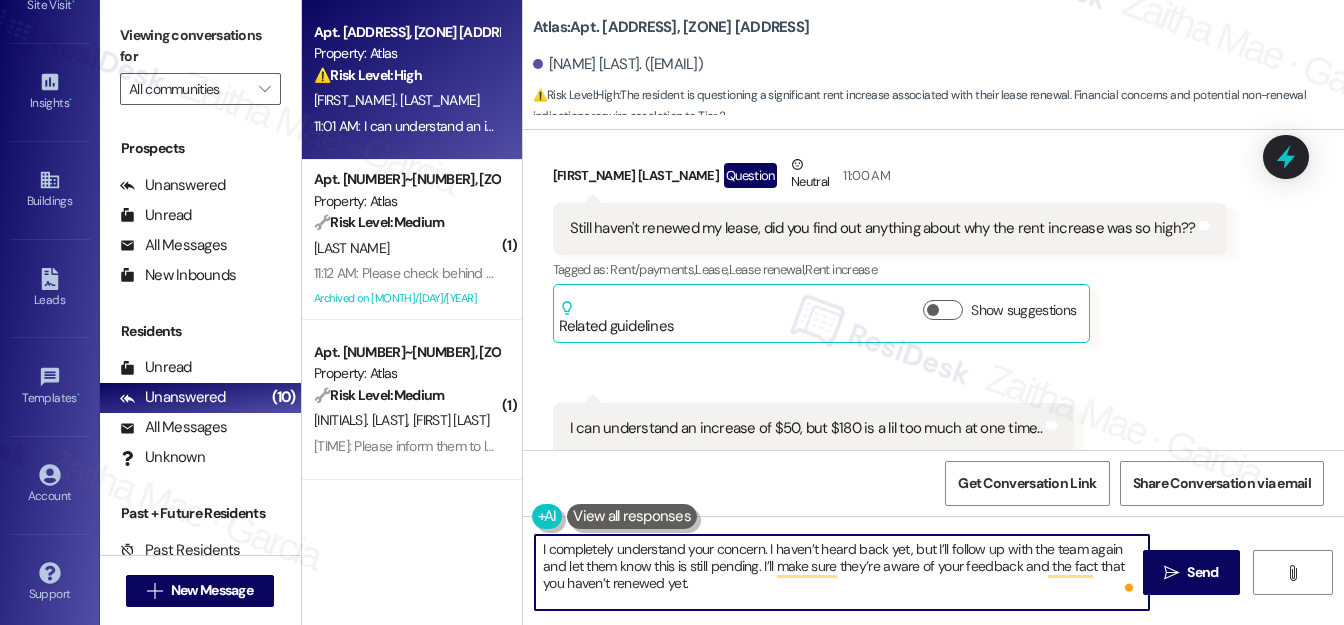 click on "I completely understand your concern. I haven’t heard back yet, but I’ll follow up with the team again and let them know this is still pending. I’ll make sure they’re aware of your feedback and the fact that you haven’t renewed yet." at bounding box center [842, 572] 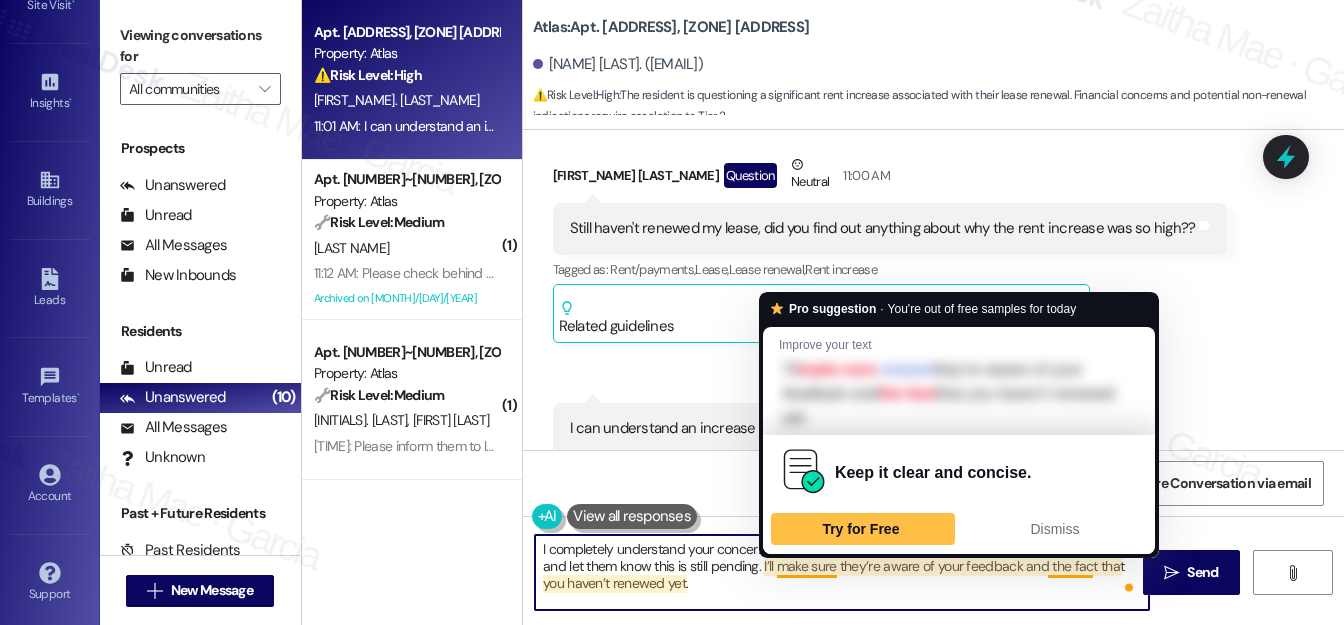 click on "I completely understand your concern. I haven’t heard back yet, but I’ll follow up with the team again and let them know this is still pending. I’ll make sure they’re aware of your feedback and the fact that you haven’t renewed yet." at bounding box center (842, 572) 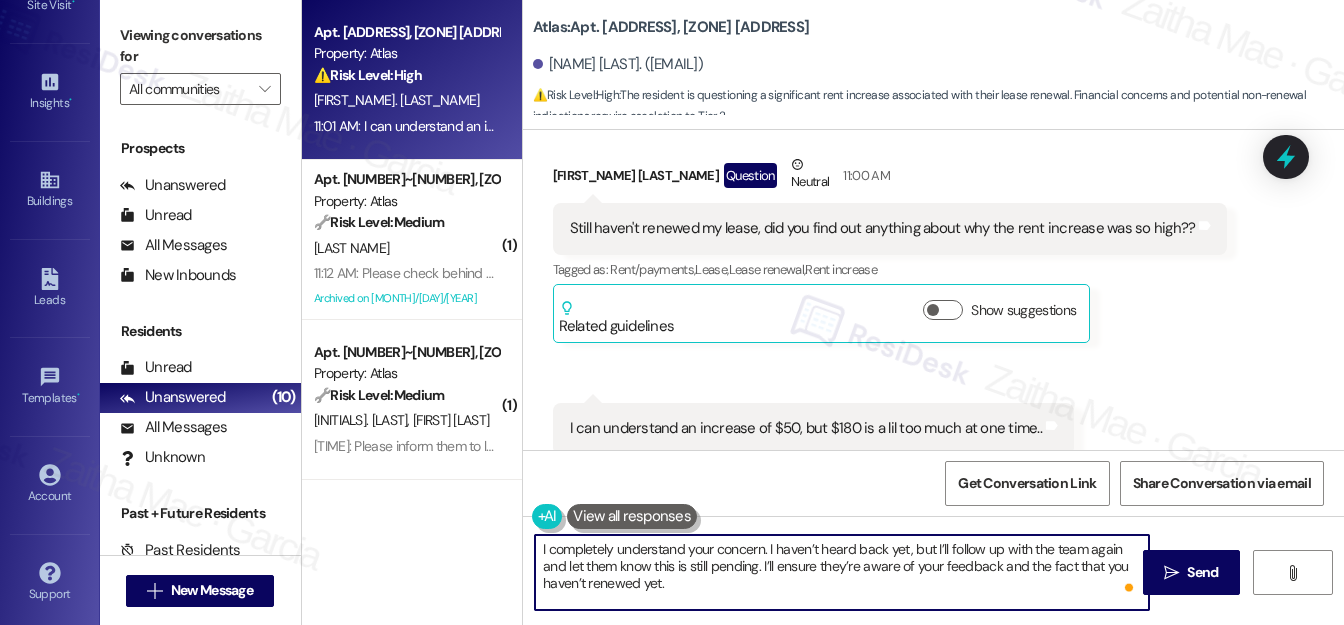 click on "I completely understand your concern. I haven’t heard back yet, but I’ll follow up with the team again and let them know this is still pending. I’ll ensure they’re aware of your feedback and the fact that you haven’t renewed yet." at bounding box center (842, 572) 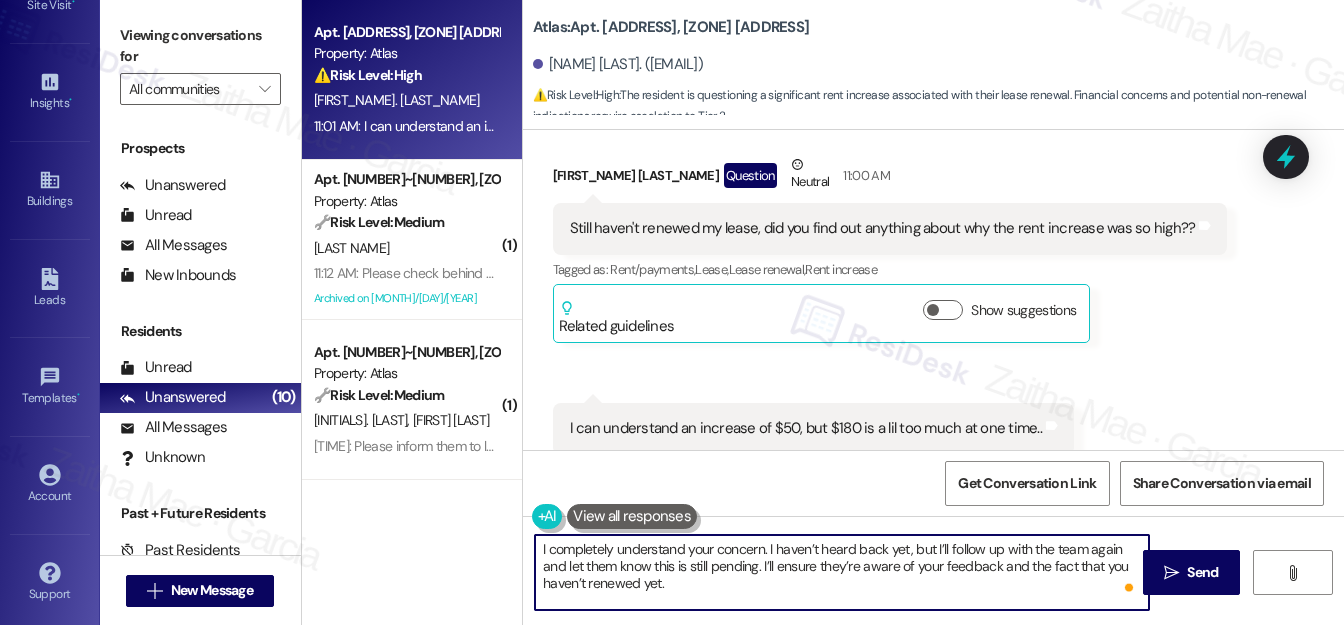 paste on "I’ll be in touch as soon as I have an update for you." 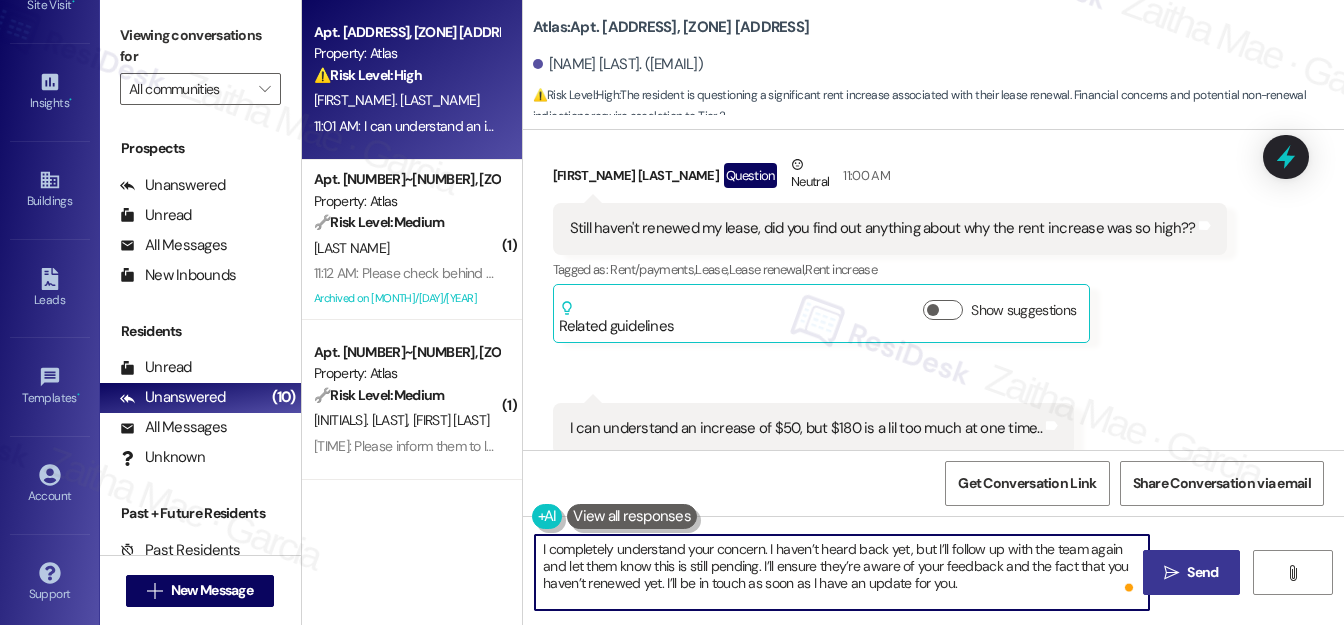 type on "I completely understand your concern. I haven’t heard back yet, but I’ll follow up with the team again and let them know this is still pending. I’ll ensure they’re aware of your feedback and the fact that you haven’t renewed yet. I’ll be in touch as soon as I have an update for you." 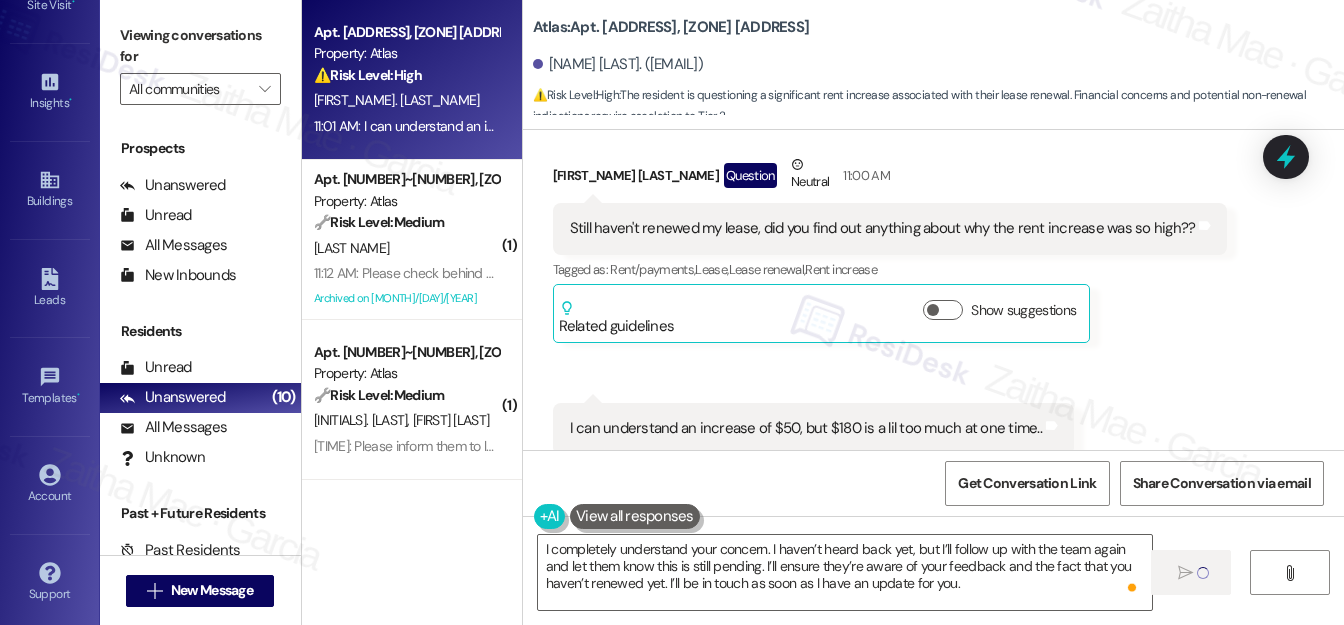 type 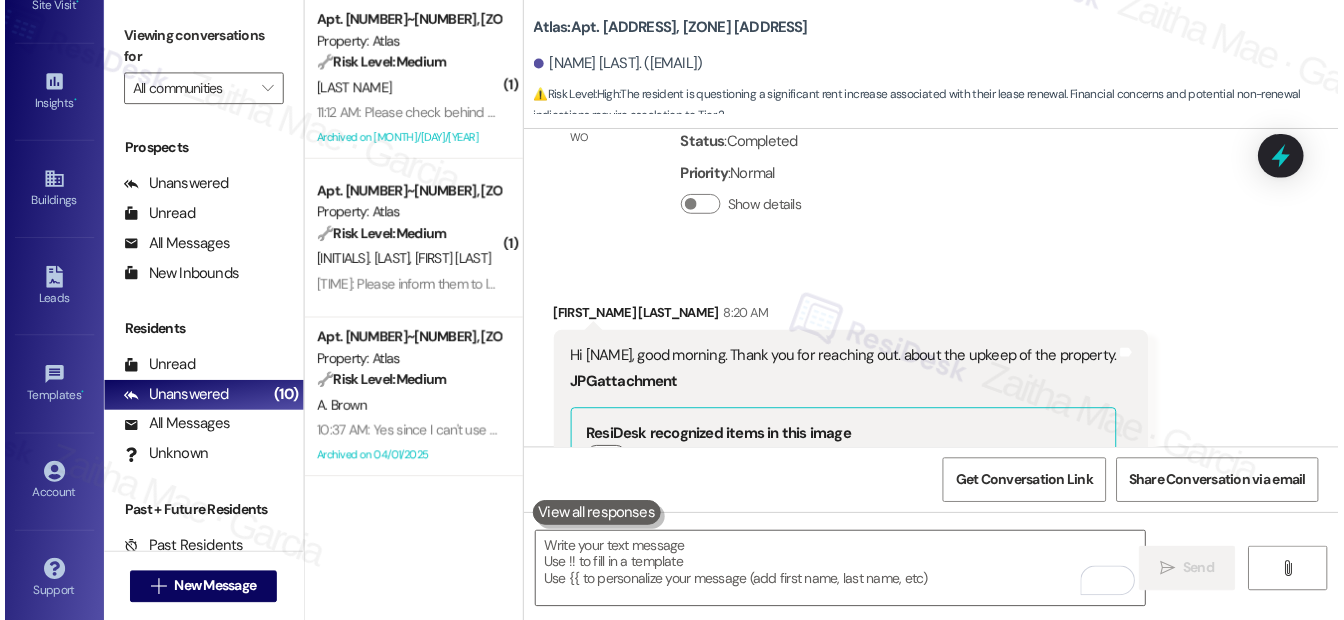 scroll, scrollTop: 13930, scrollLeft: 0, axis: vertical 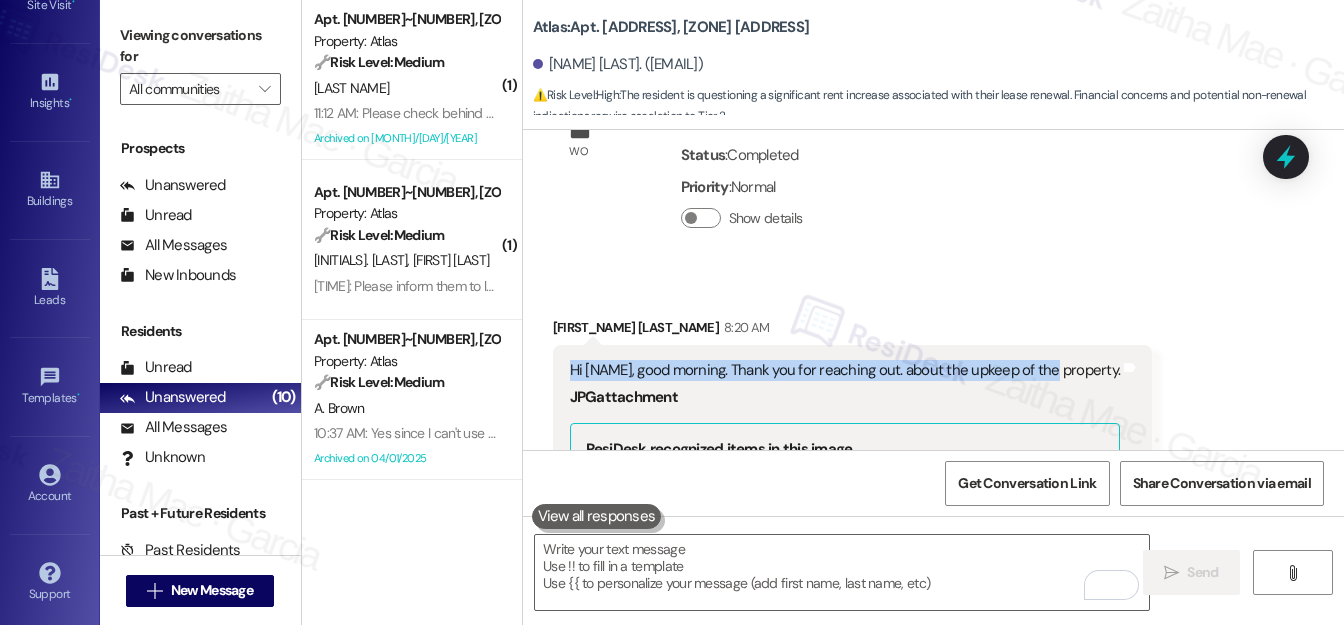 drag, startPoint x: 562, startPoint y: 318, endPoint x: 1048, endPoint y: 325, distance: 486.0504 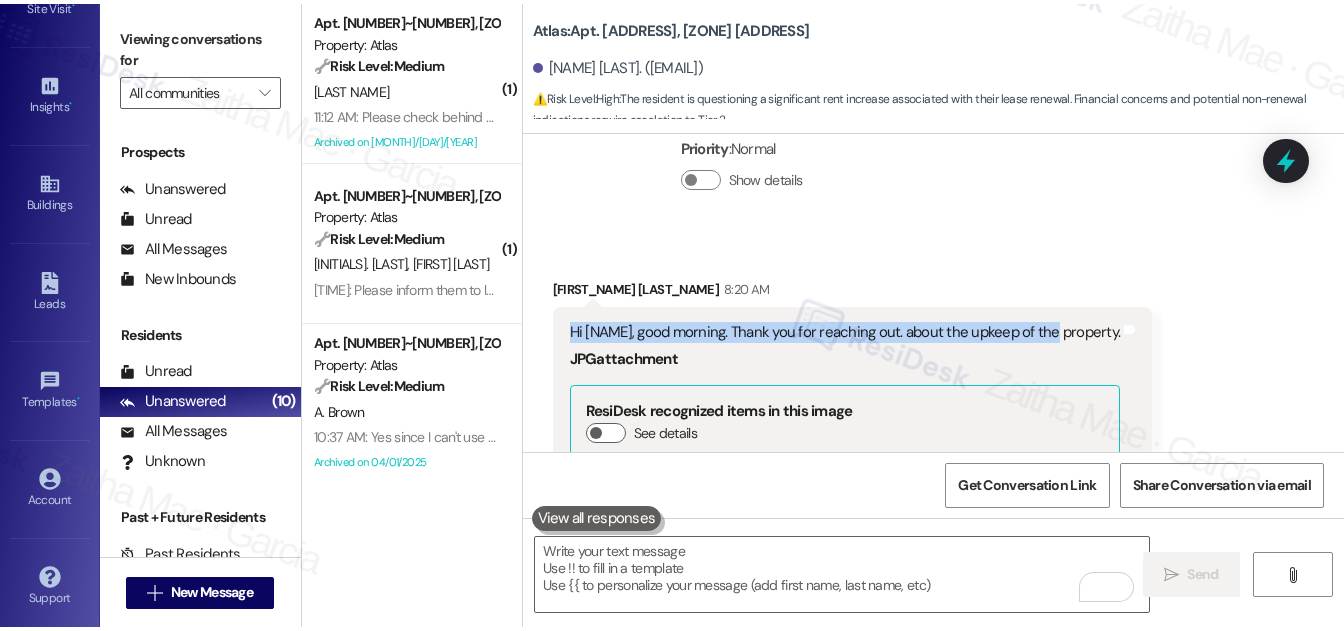 scroll, scrollTop: 13930, scrollLeft: 0, axis: vertical 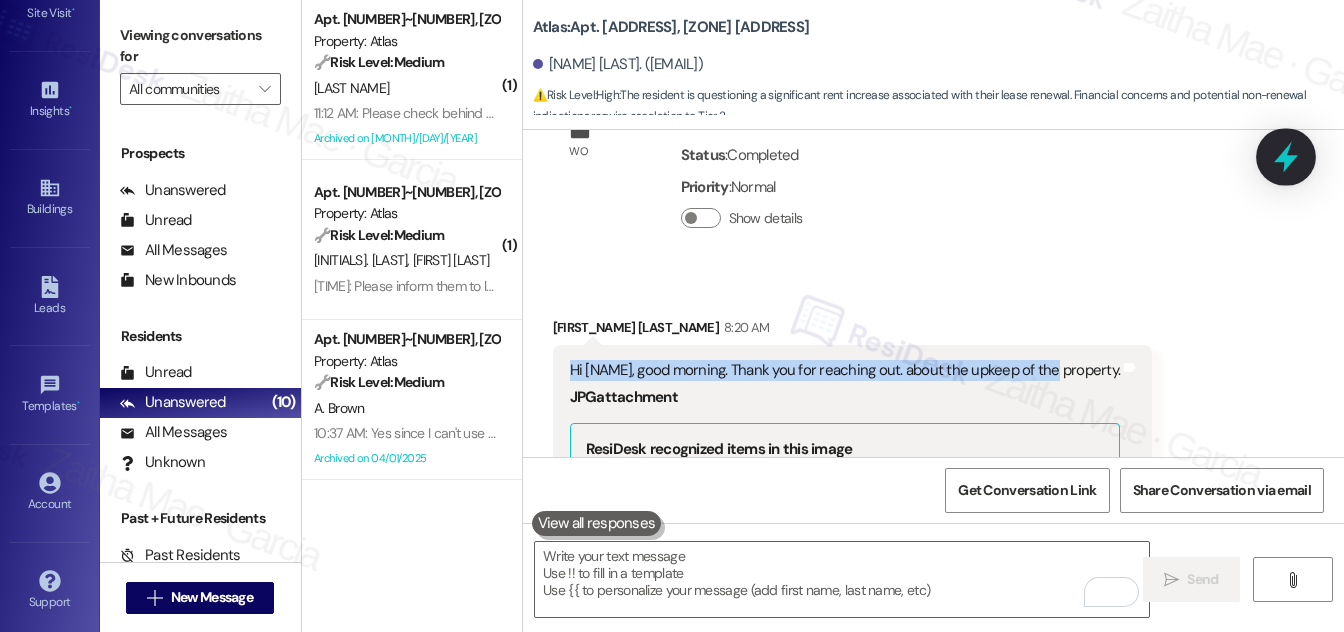 click 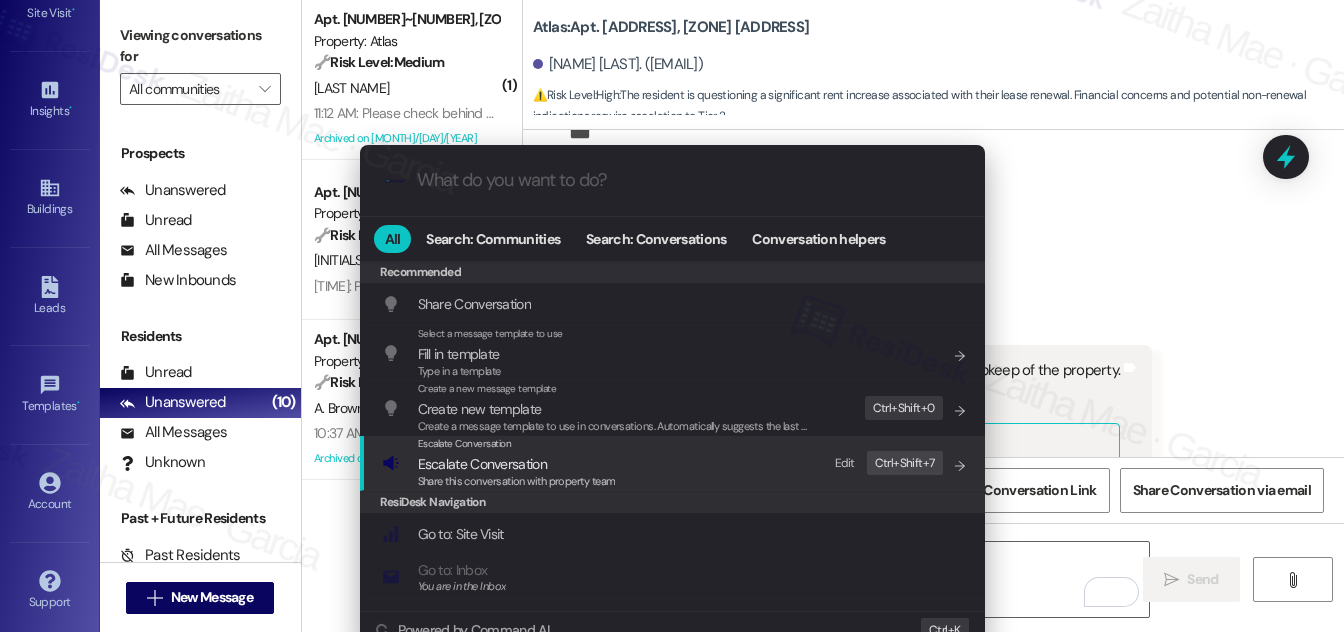 click on "Escalate Conversation" at bounding box center (482, 464) 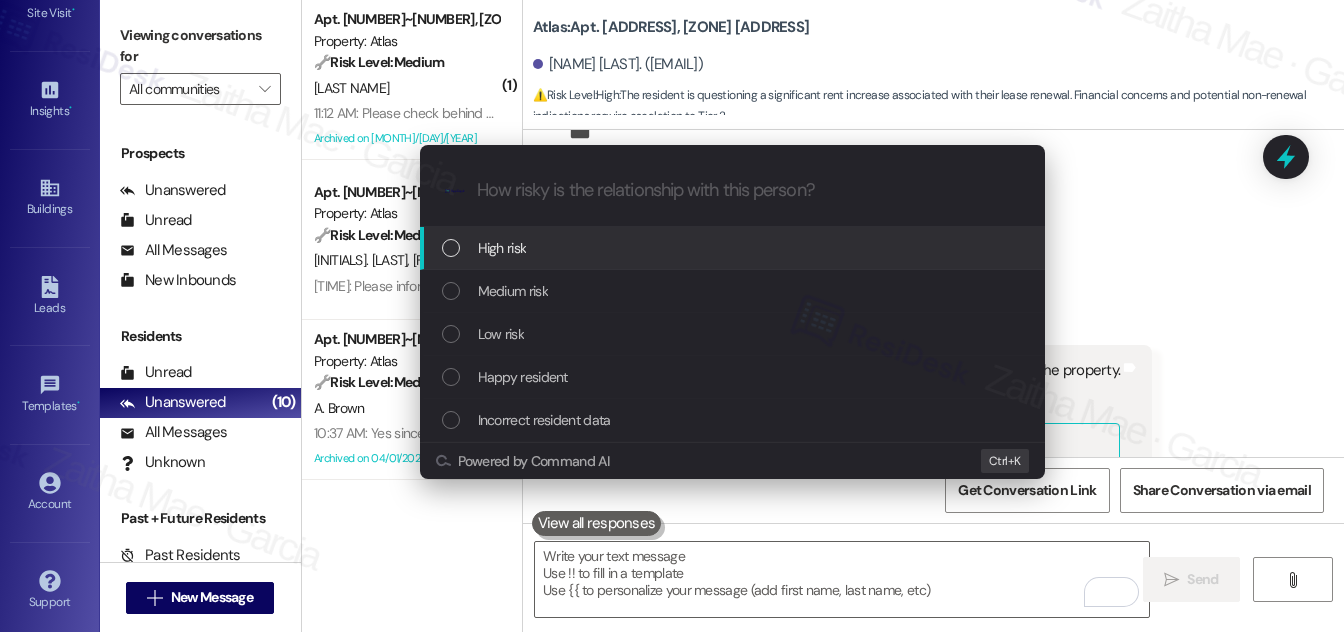 click on "High risk" at bounding box center [734, 248] 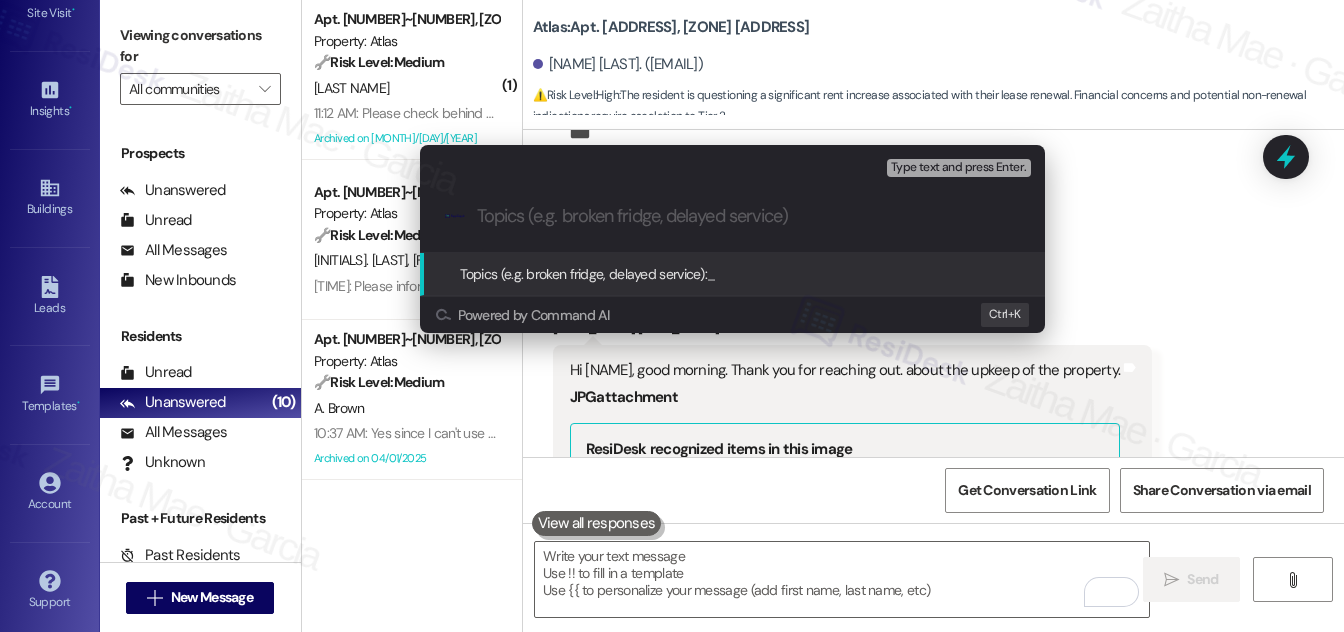 paste on "Following Up on Rent Increase & Lease Renewal" 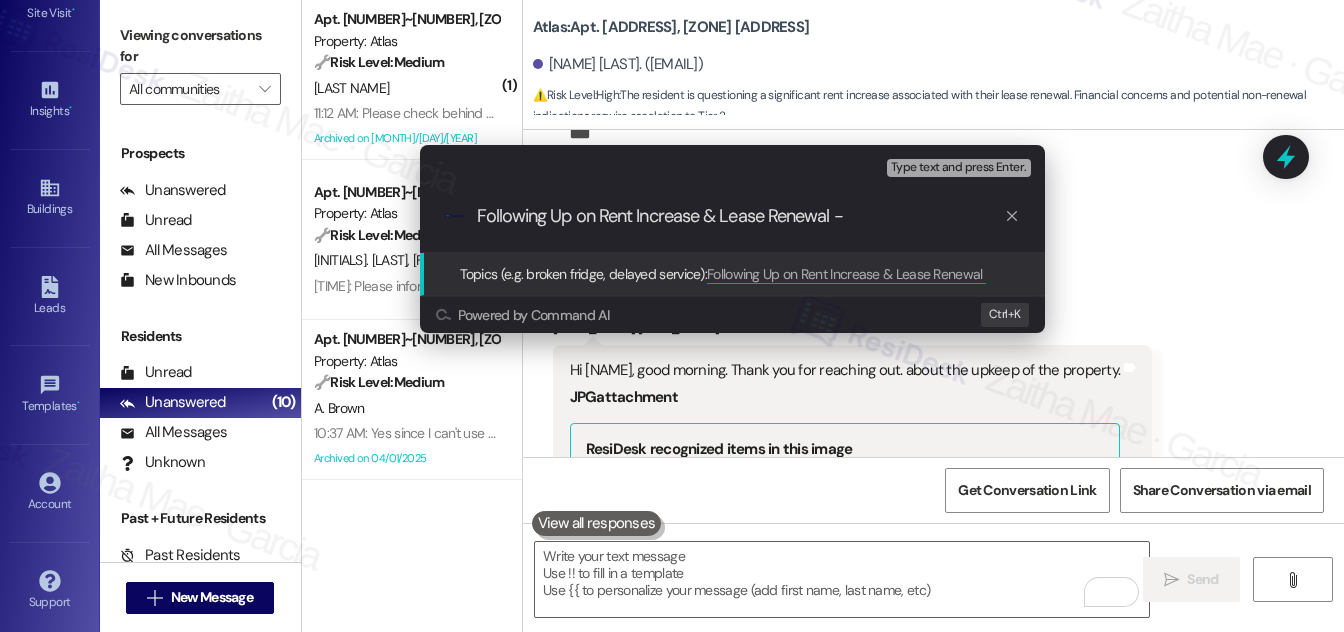 click on "Following Up on Rent Increase & Lease Renewal -" at bounding box center [740, 216] 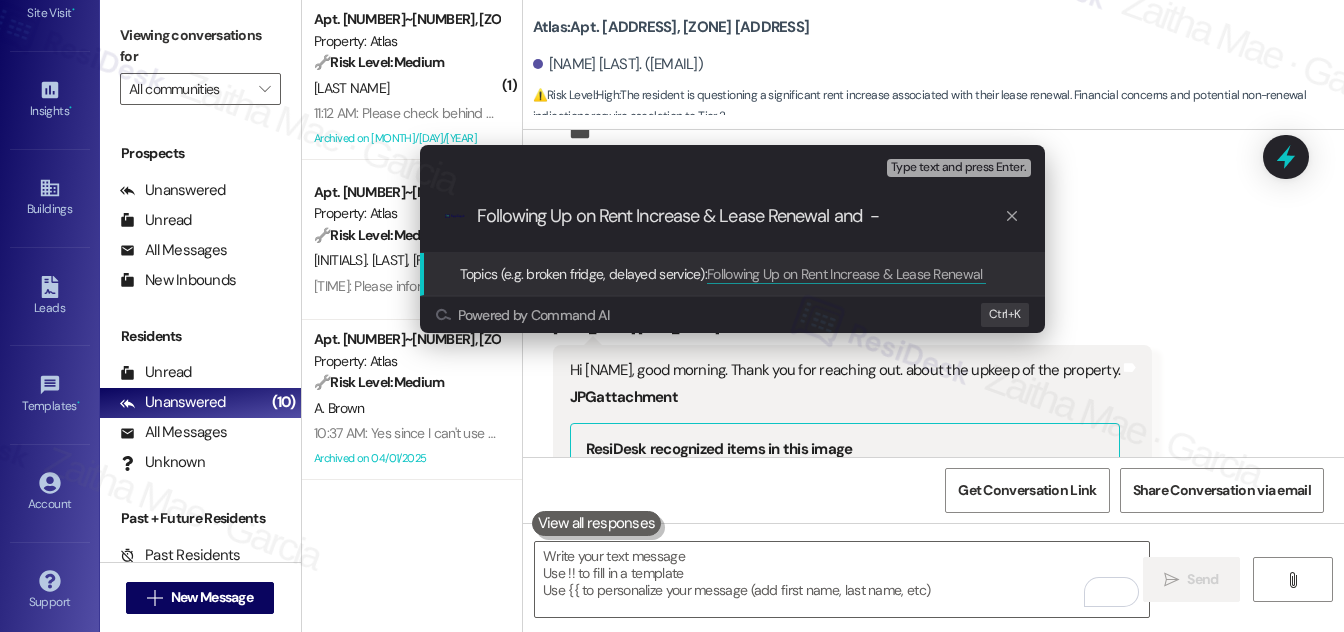 paste on "Property Upkeep" 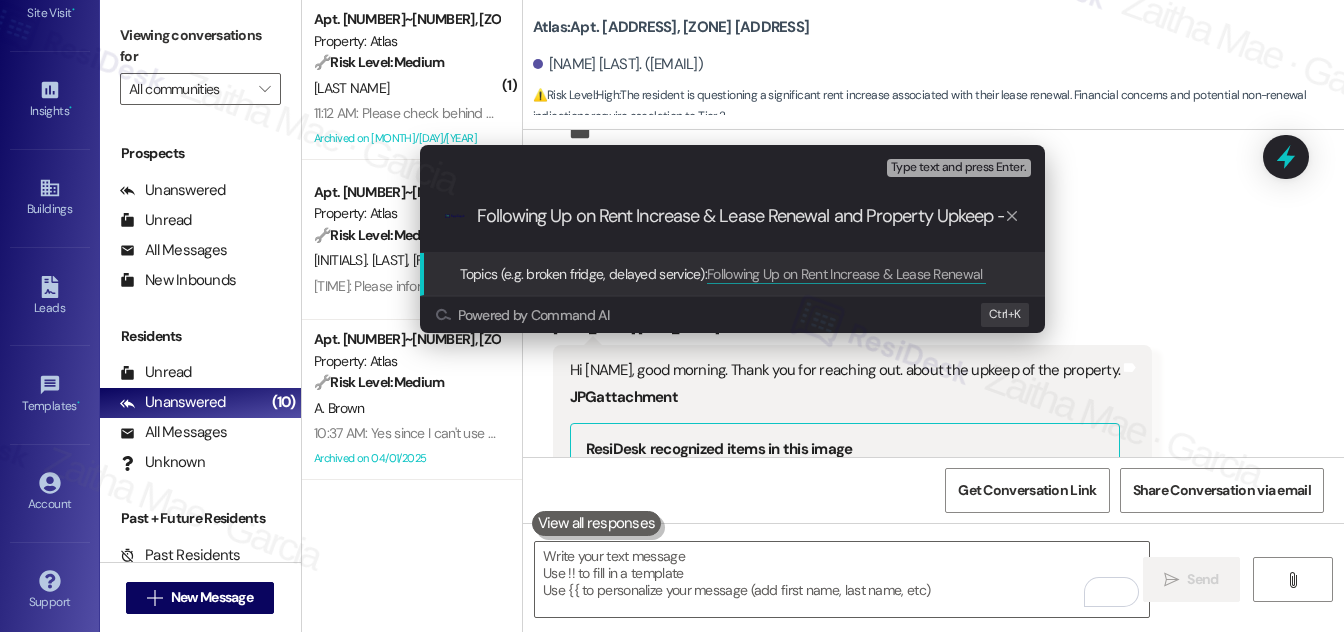click on "Following Up on Rent Increase & Lease Renewal and Property Upkeep -" at bounding box center (740, 216) 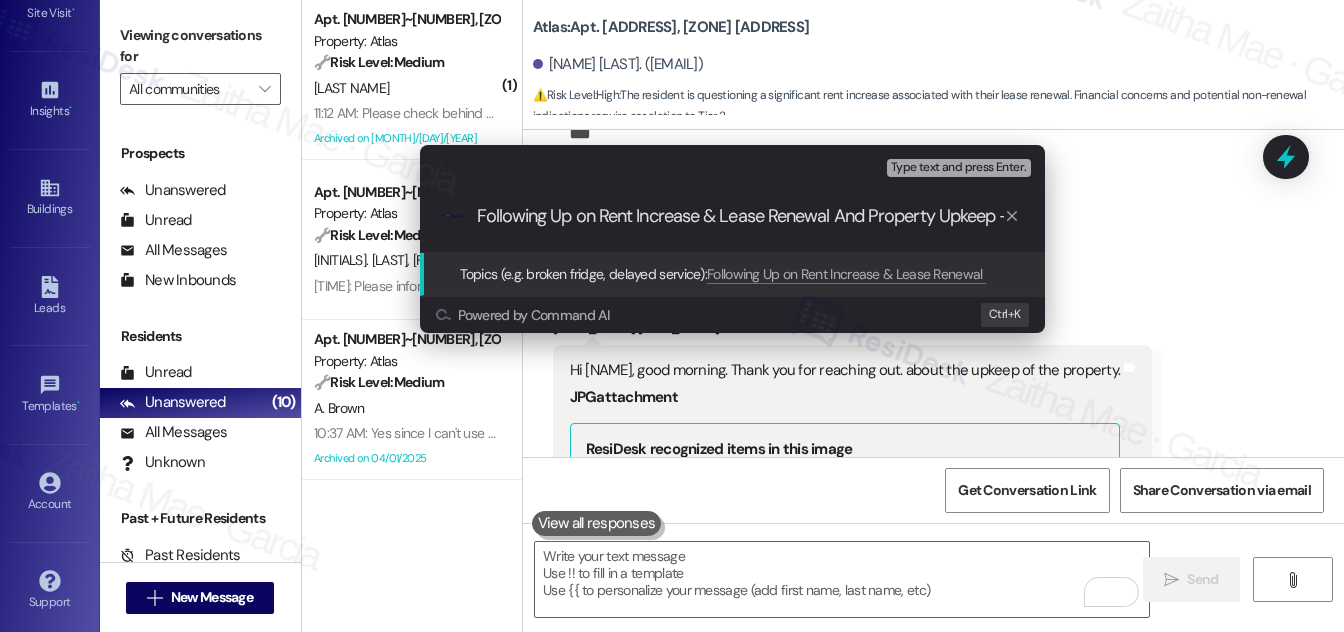 click on "Following Up on Rent Increase & Lease Renewal And Property Upkeep -" at bounding box center [740, 216] 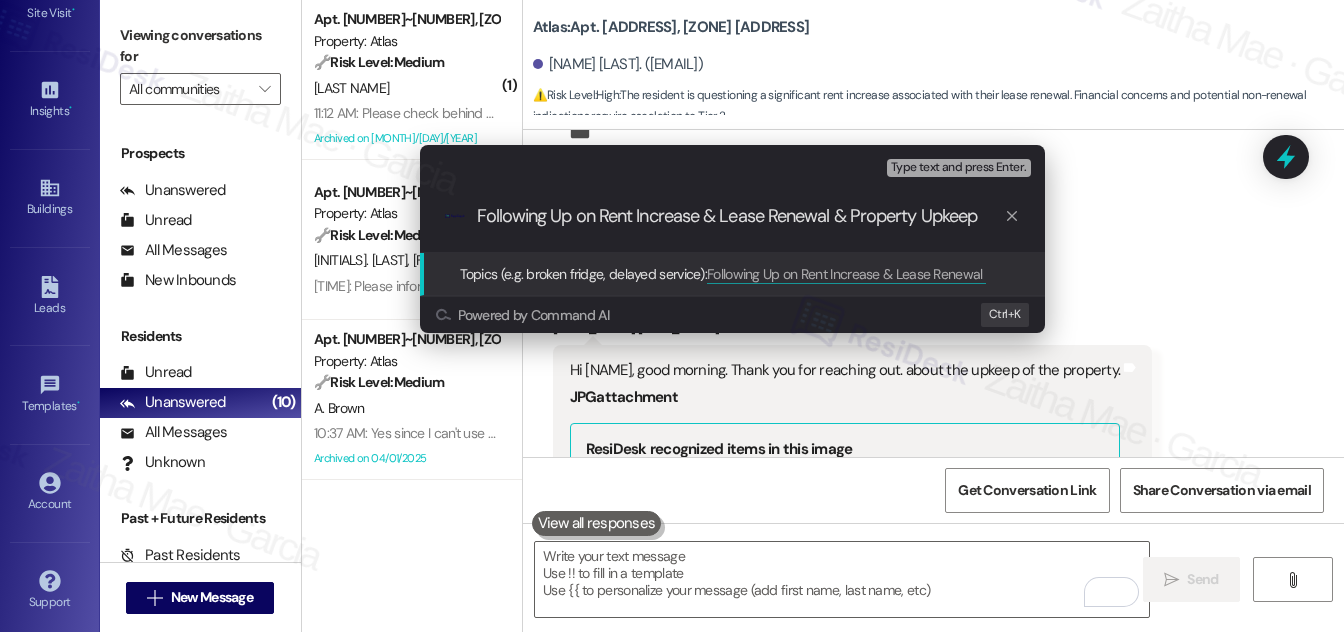 type on "Following Up on Rent Increase & Lease Renewal & Property Upkeep" 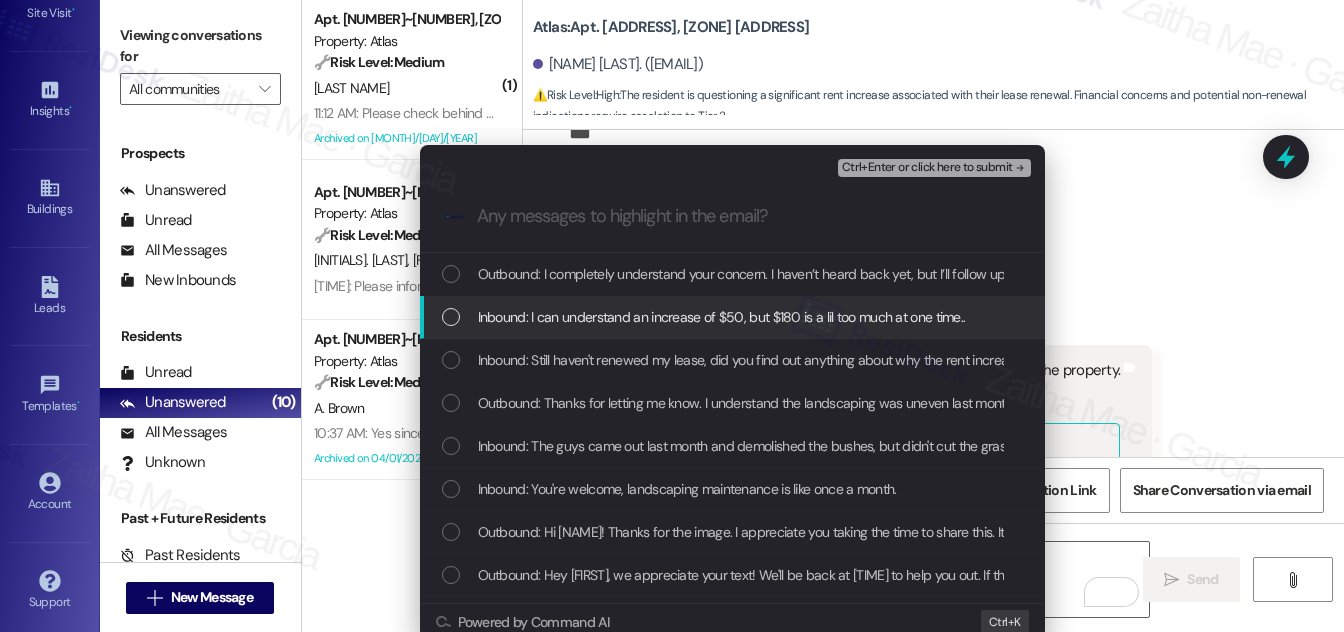 type 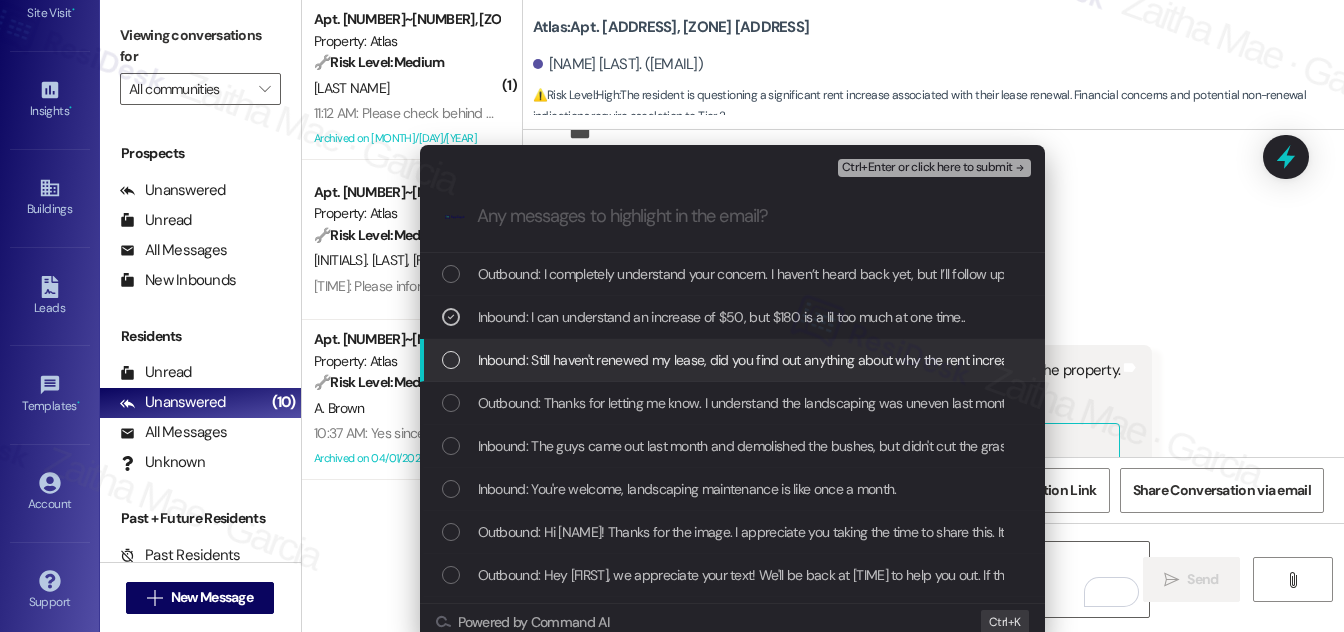 click at bounding box center (451, 360) 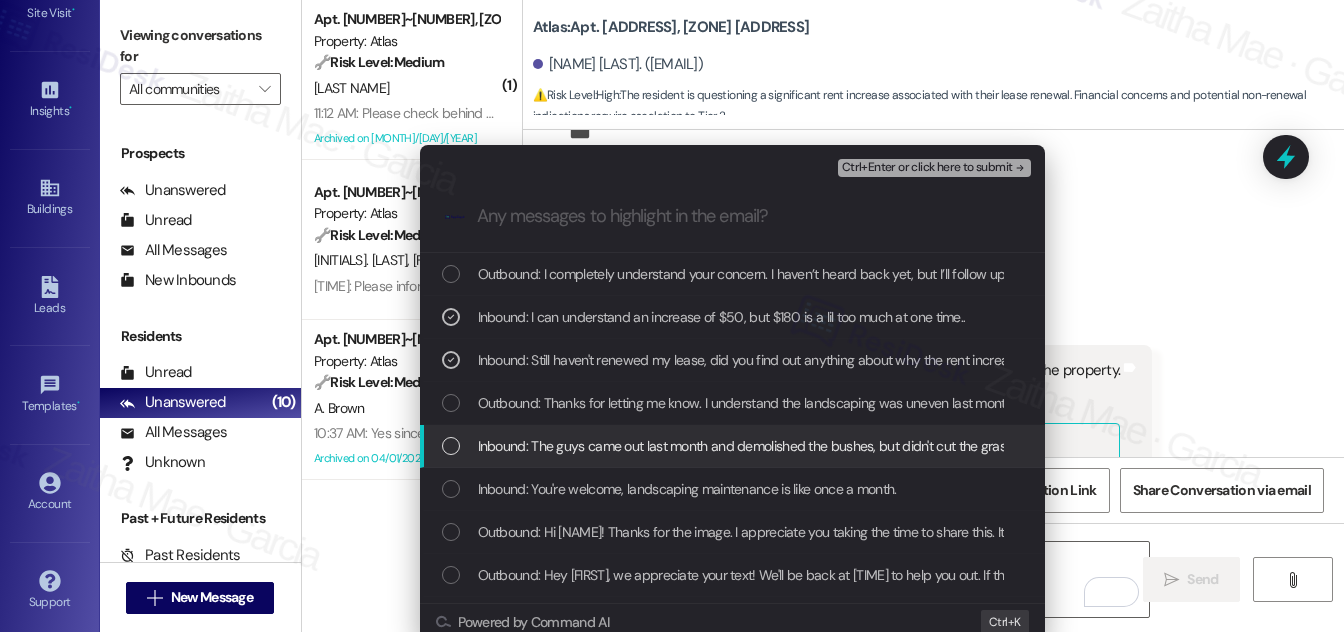 click on "Inbound: The guys came out last month and demolished the bushes, but didn't cut the grass." at bounding box center (734, 446) 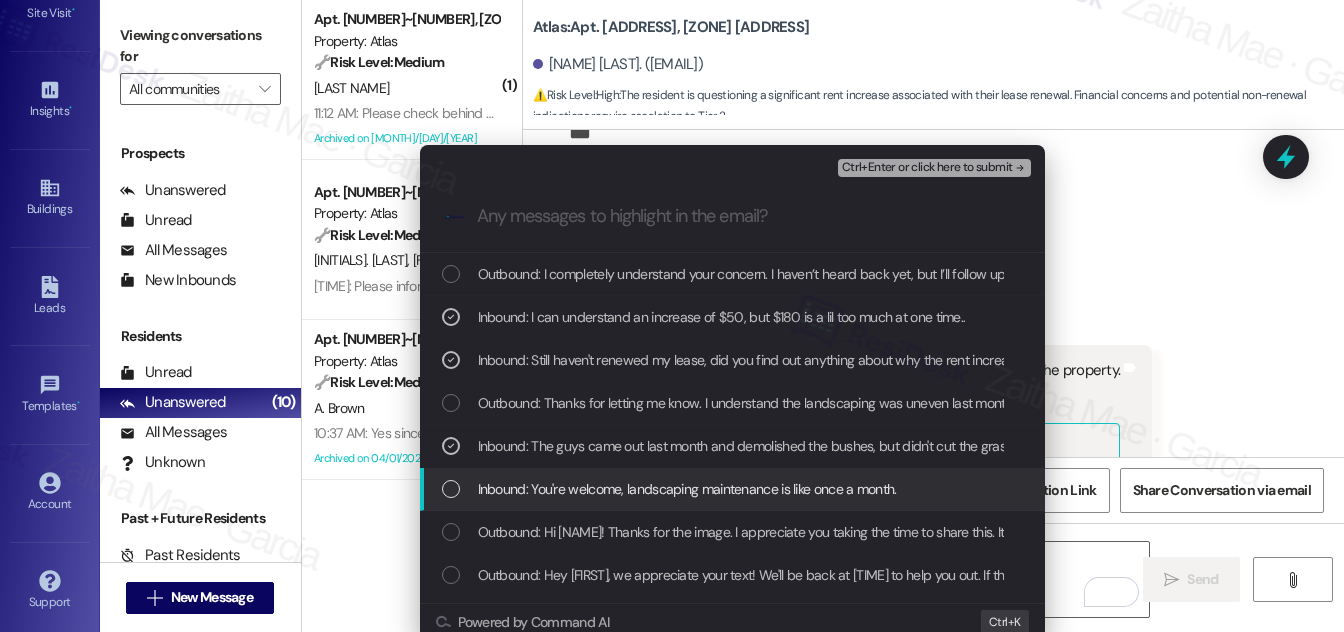 click on "Inbound: You're welcome,  landscaping maintenance is like once a month." at bounding box center (734, 489) 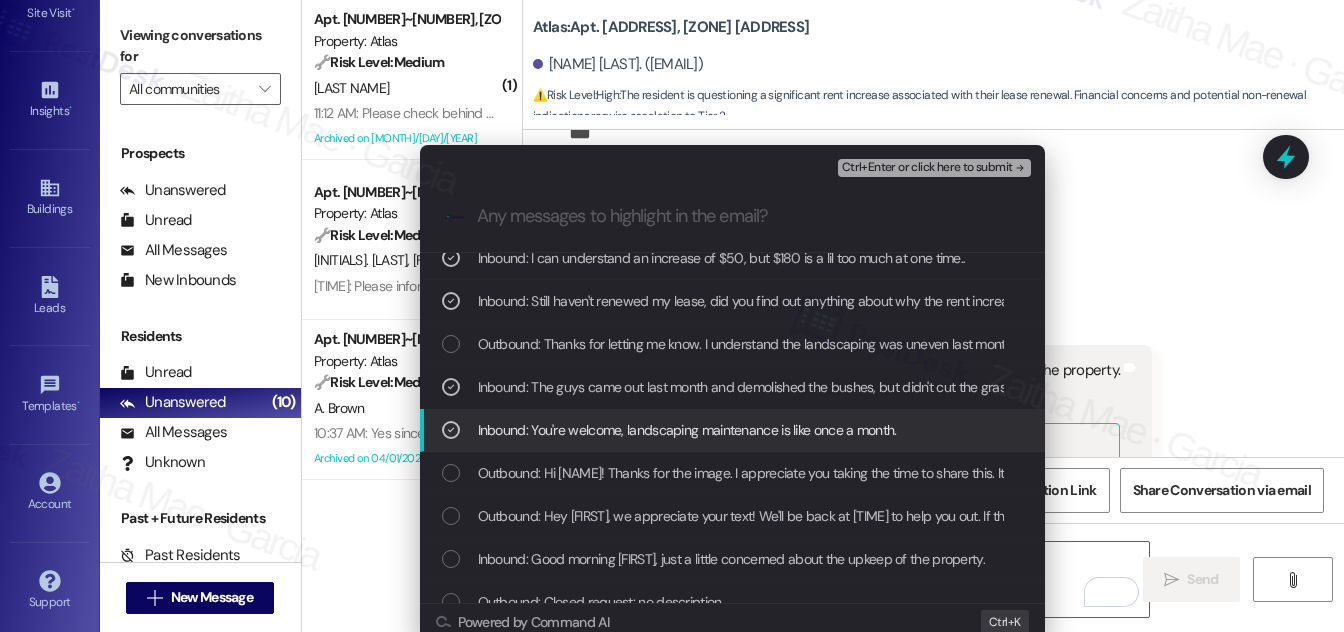 scroll, scrollTop: 90, scrollLeft: 0, axis: vertical 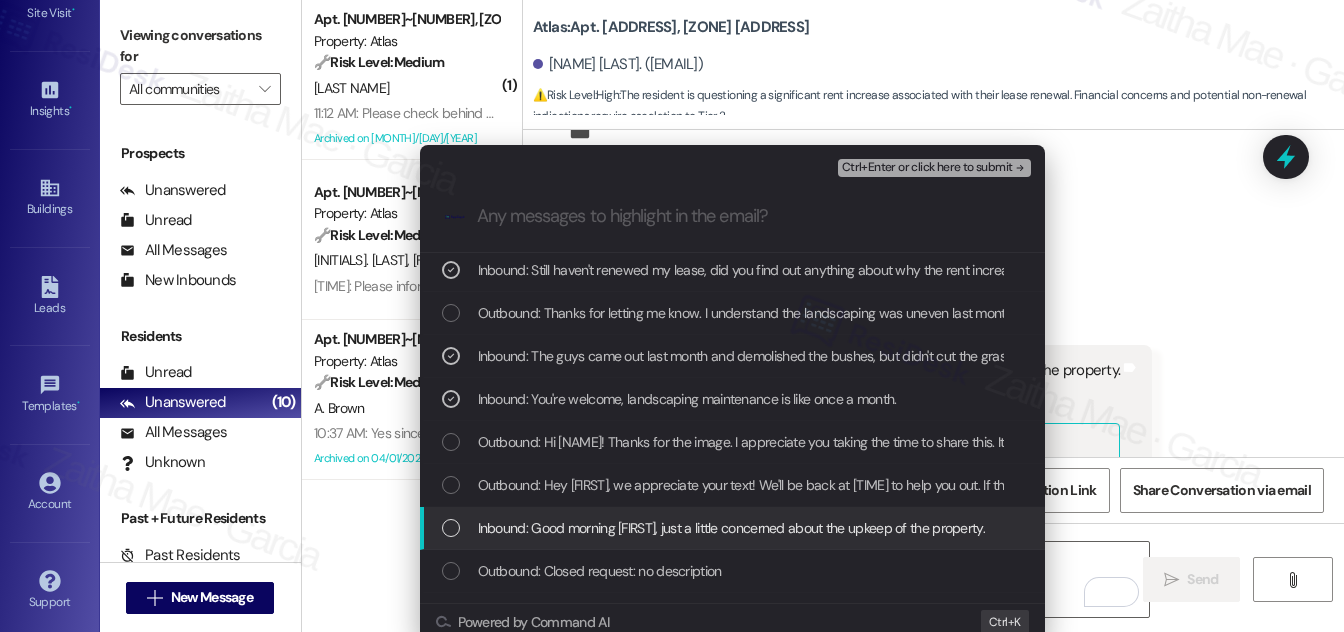 click on "Inbound: Good morning [FIRST], just a little concerned about the upkeep of the property." at bounding box center (734, 528) 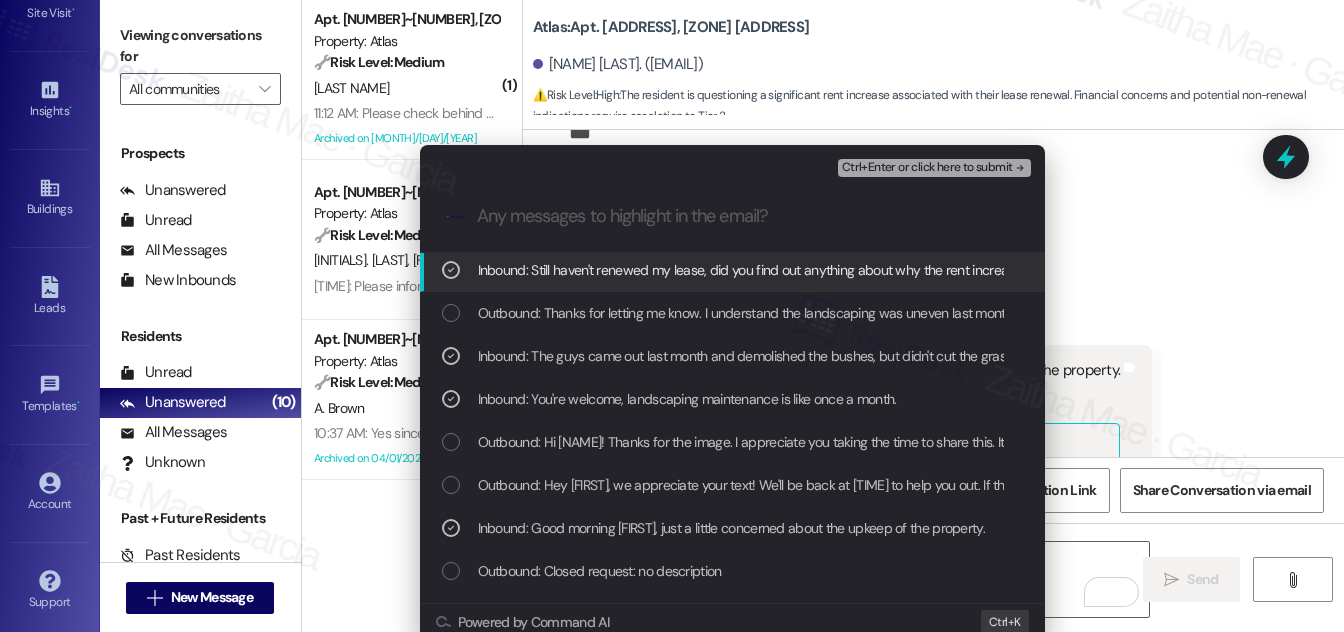 click on "Ctrl+Enter or click here to submit" at bounding box center (927, 168) 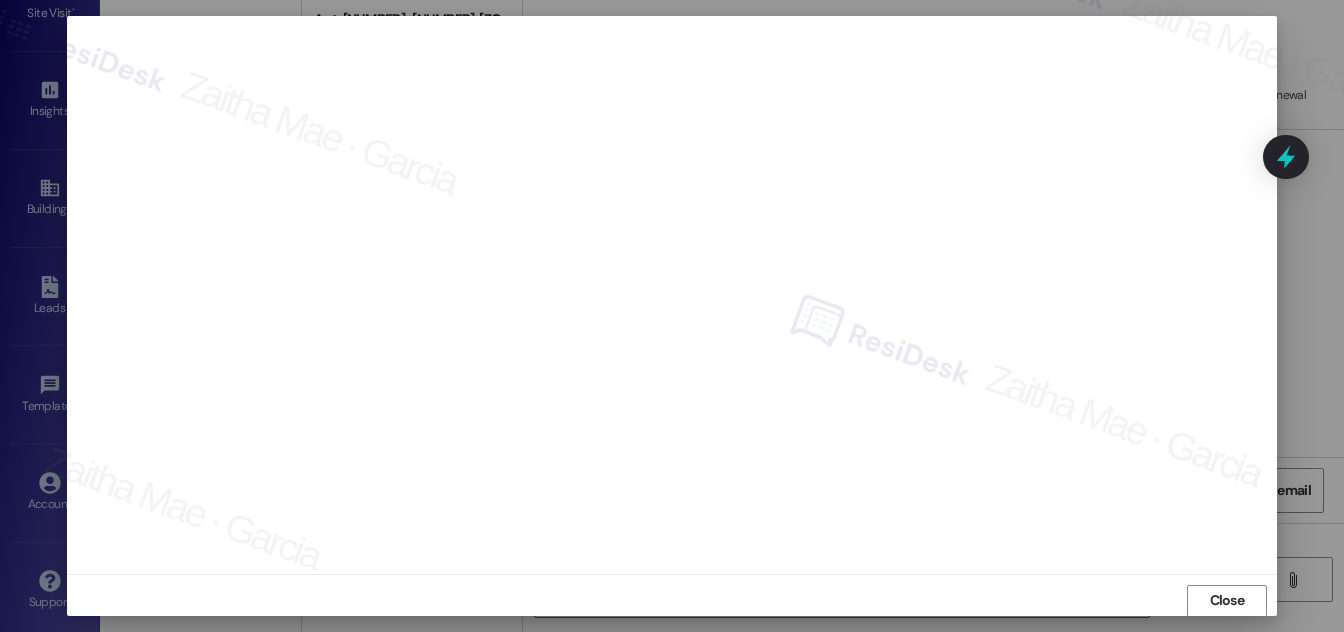 scroll, scrollTop: 21, scrollLeft: 0, axis: vertical 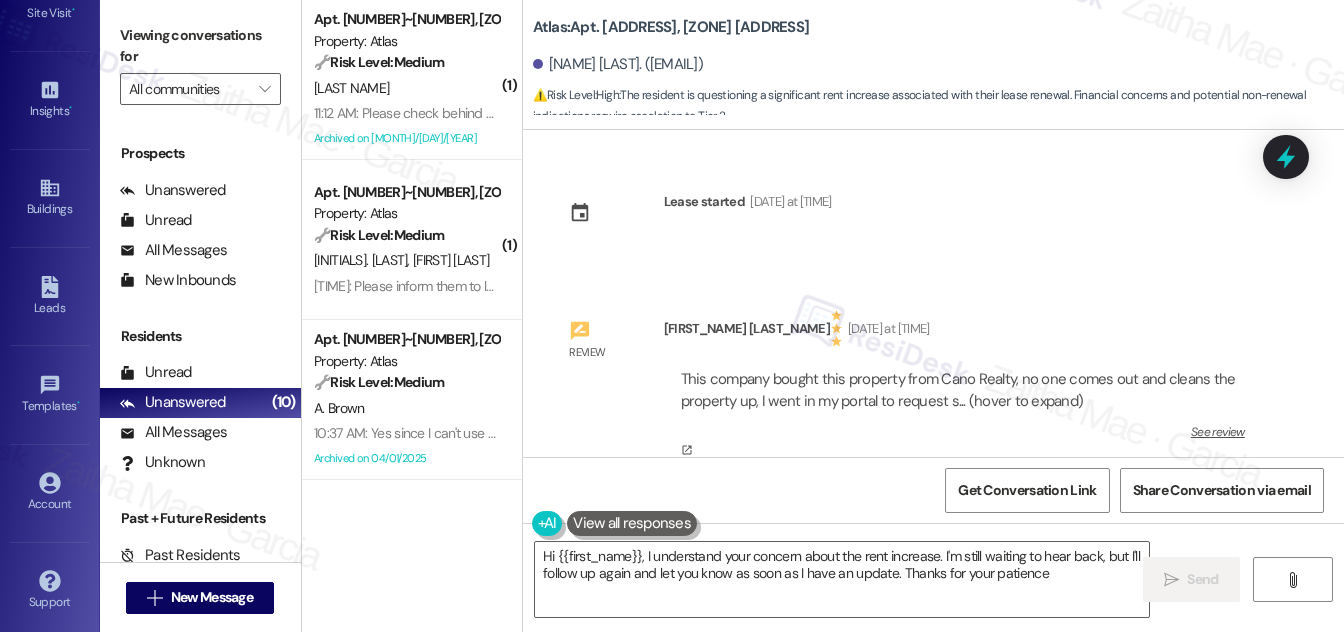 type on "Hi {{first_name}}, I understand your concern about the rent increase. I'm still waiting to hear back, but I'll follow up again and let you know as soon as I have an update. Thanks for your patience!" 